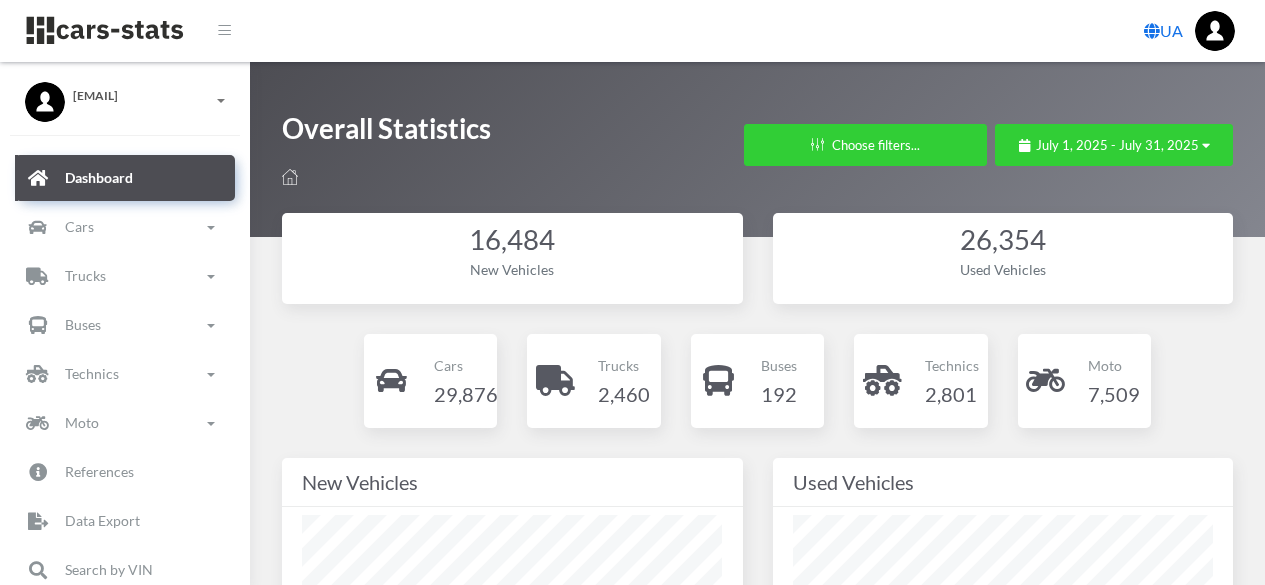 select 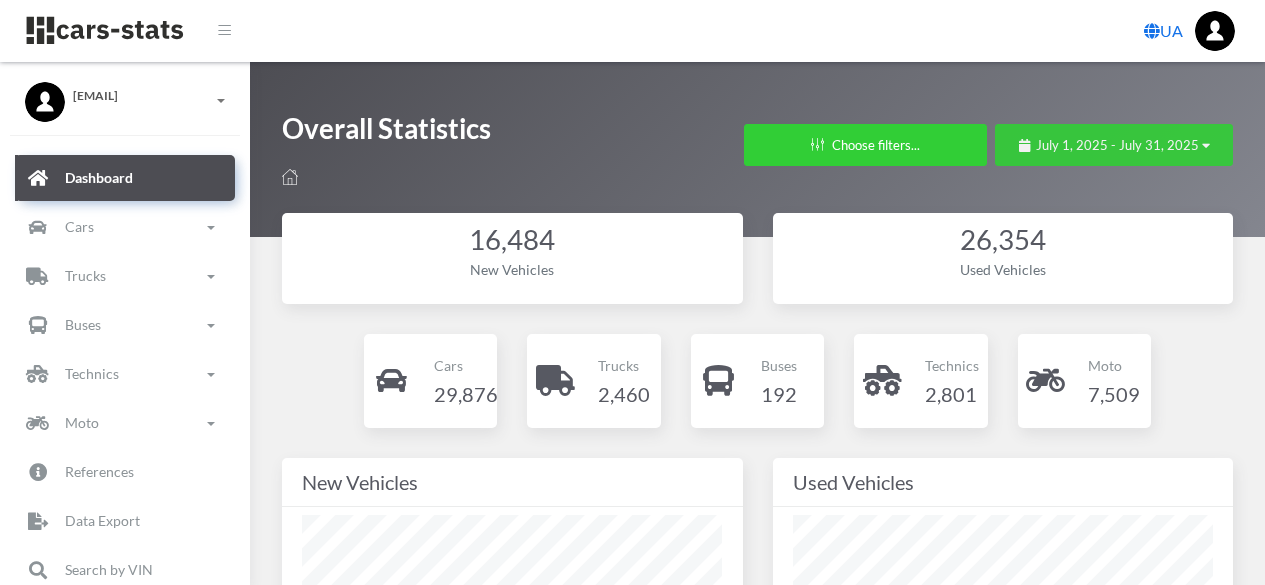 scroll, scrollTop: 0, scrollLeft: 0, axis: both 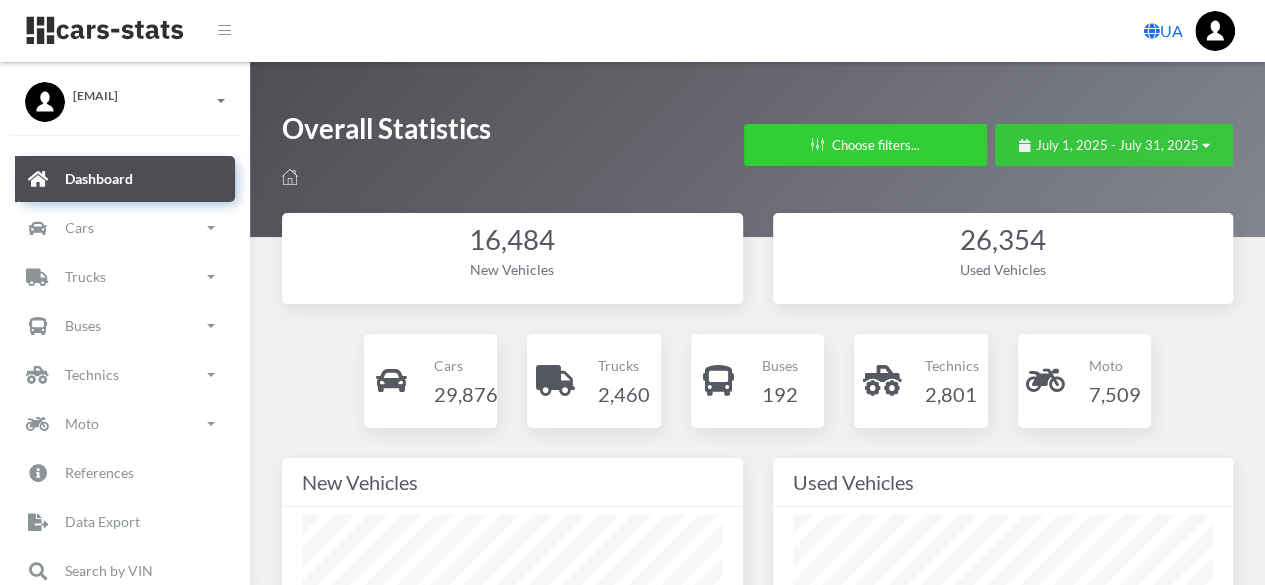 click on "July 1, 2025 - July 31, 2025" at bounding box center [1117, 145] 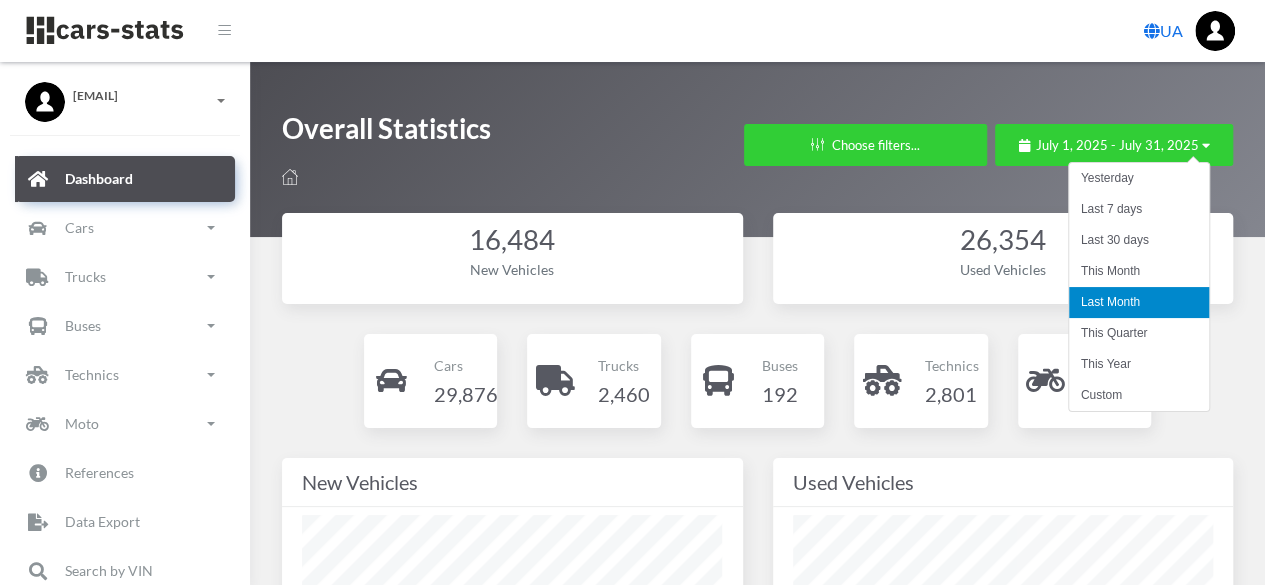 click on "Last Month" at bounding box center [1139, 302] 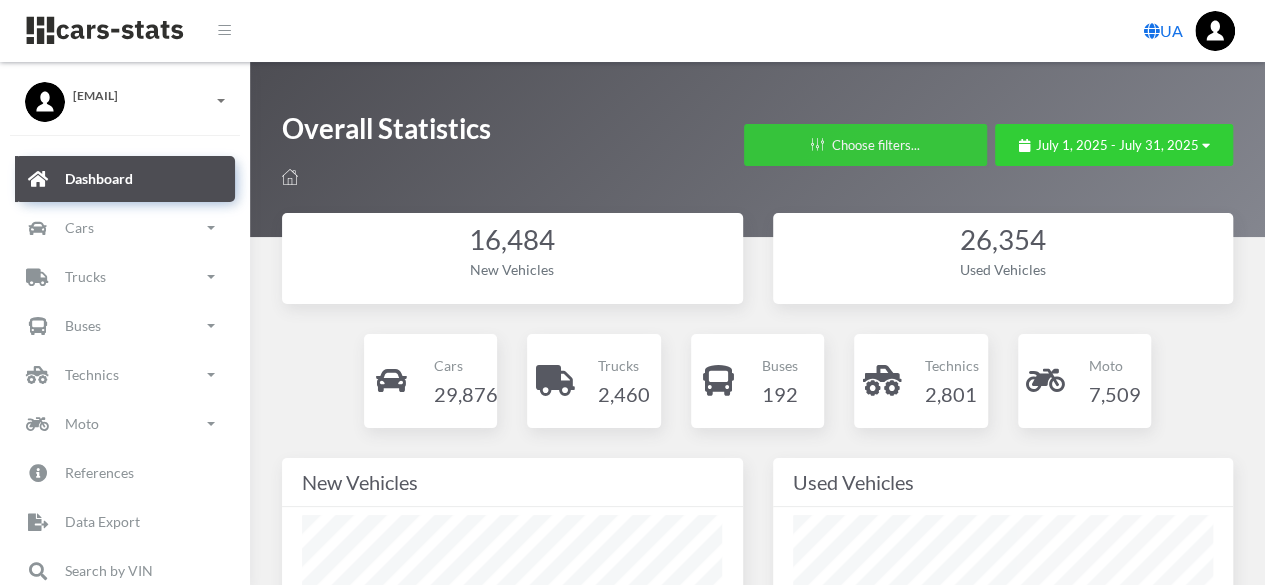 click on "Choose filters..." at bounding box center (865, 145) 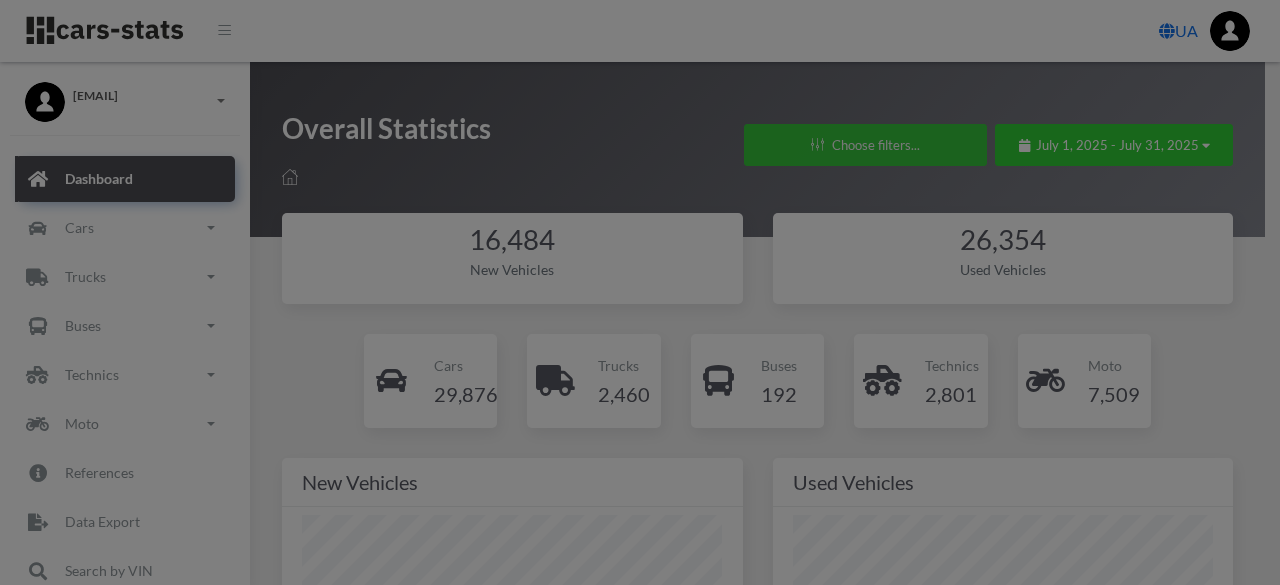 scroll, scrollTop: 300, scrollLeft: 420, axis: both 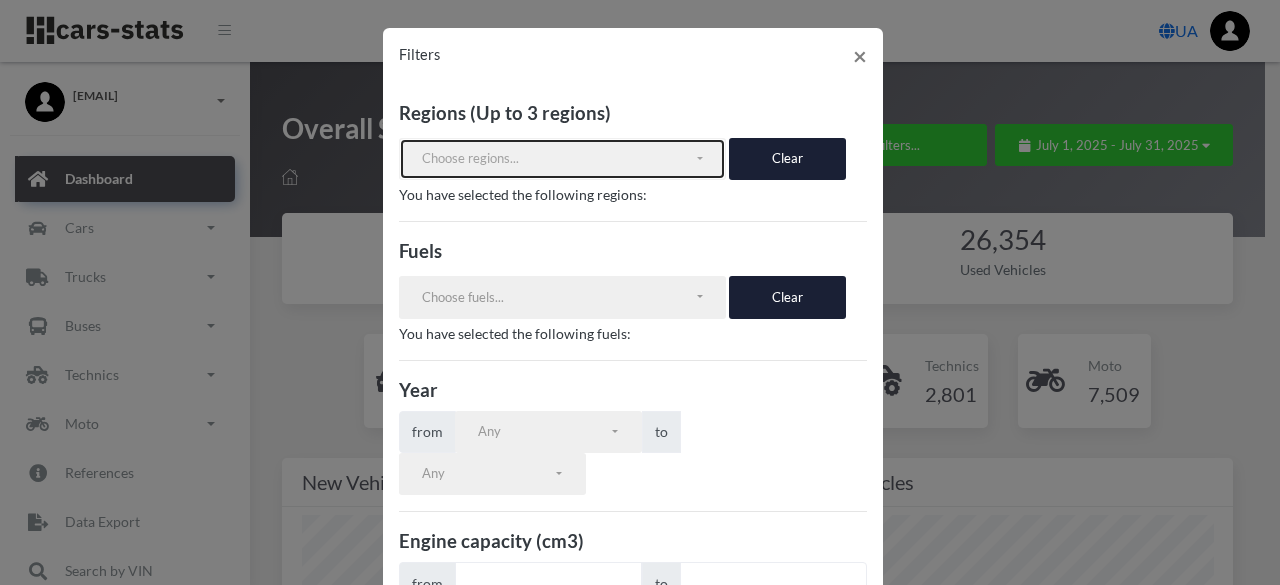 click on "Choose regions..." at bounding box center (558, 159) 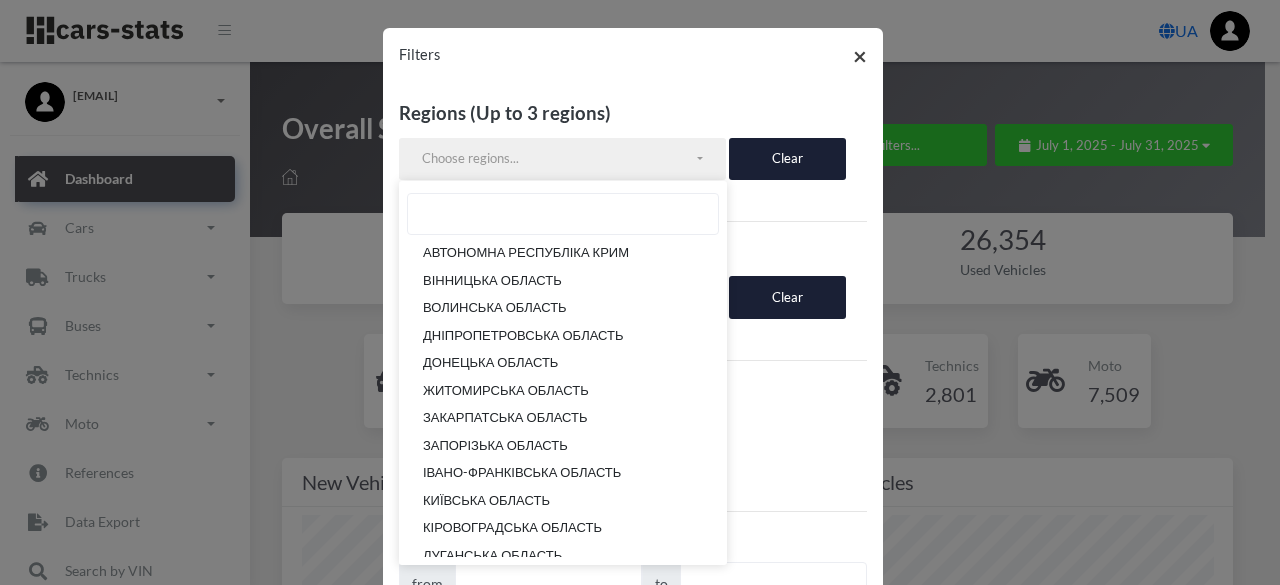 click on "×" at bounding box center (860, 56) 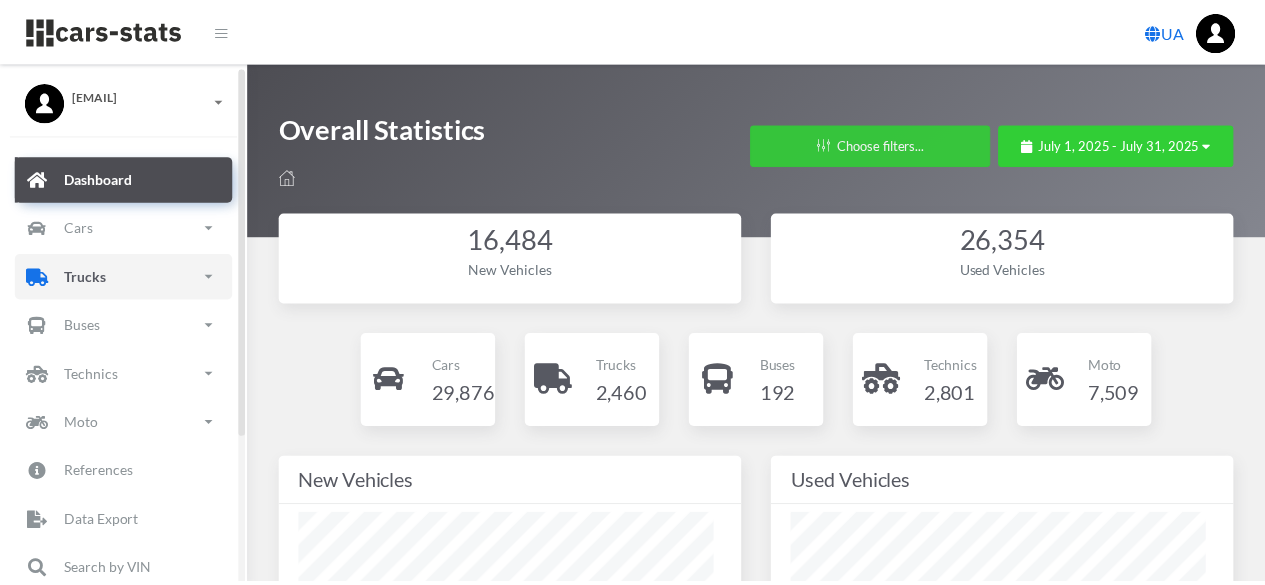 scroll, scrollTop: 999700, scrollLeft: 999579, axis: both 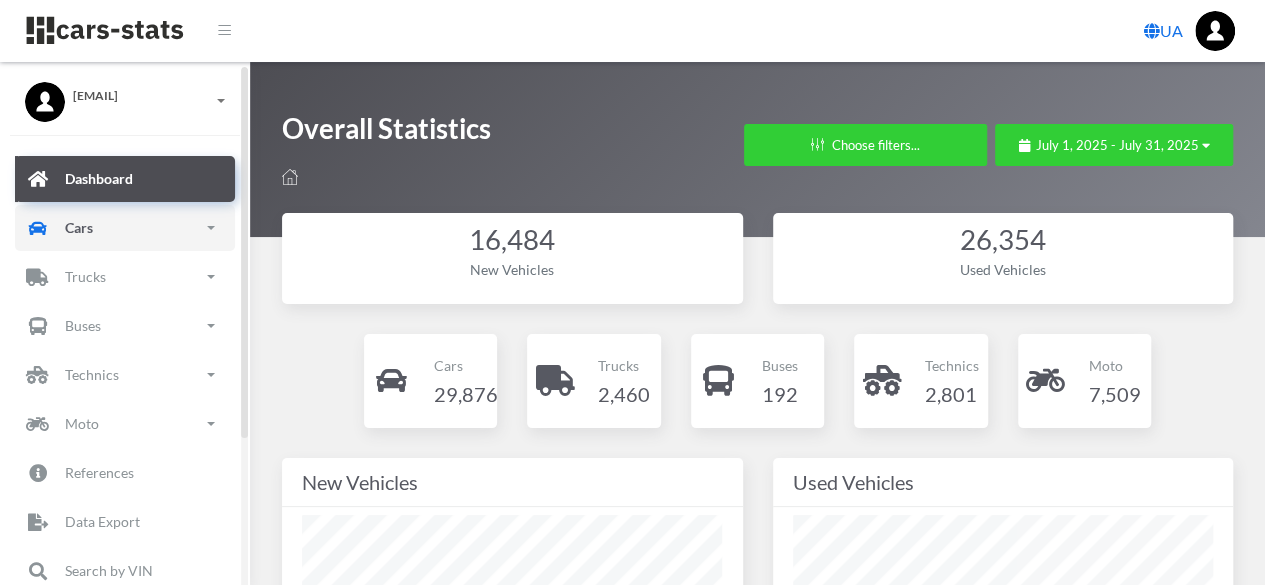 click on "Cars" at bounding box center (125, 228) 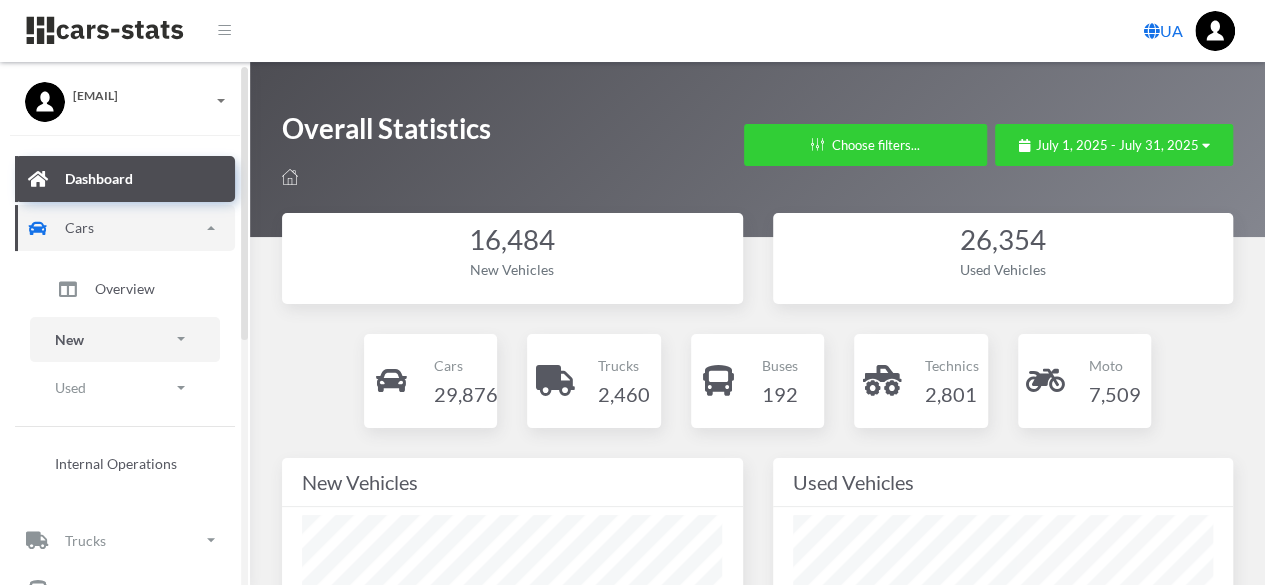 click at bounding box center (181, 339) 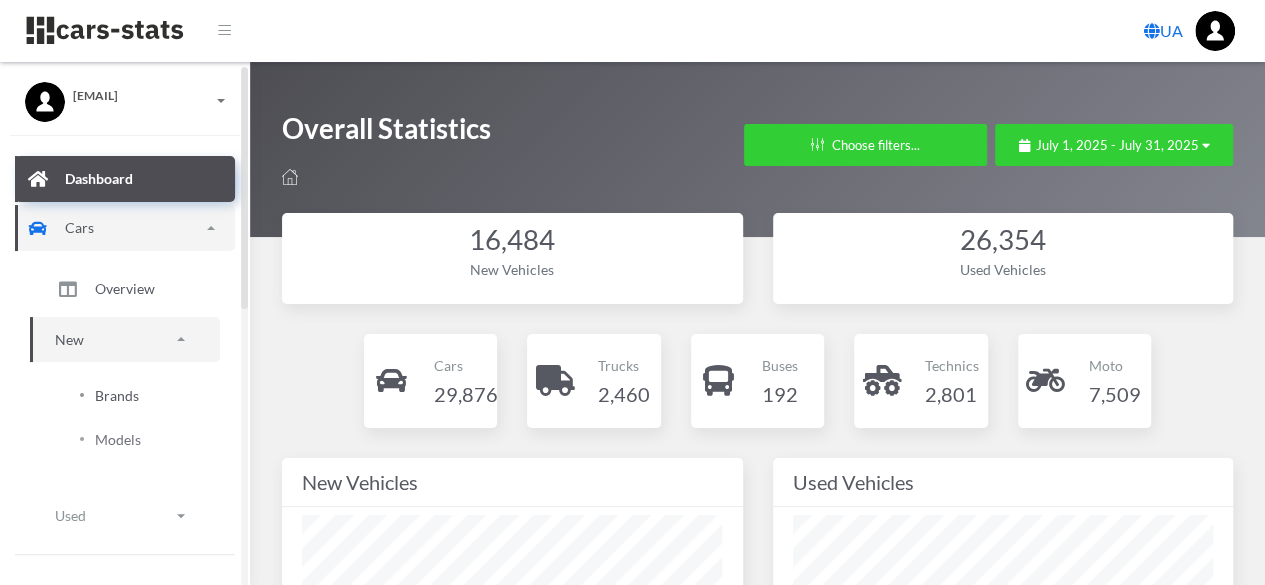 click on "Brands" at bounding box center (125, 395) 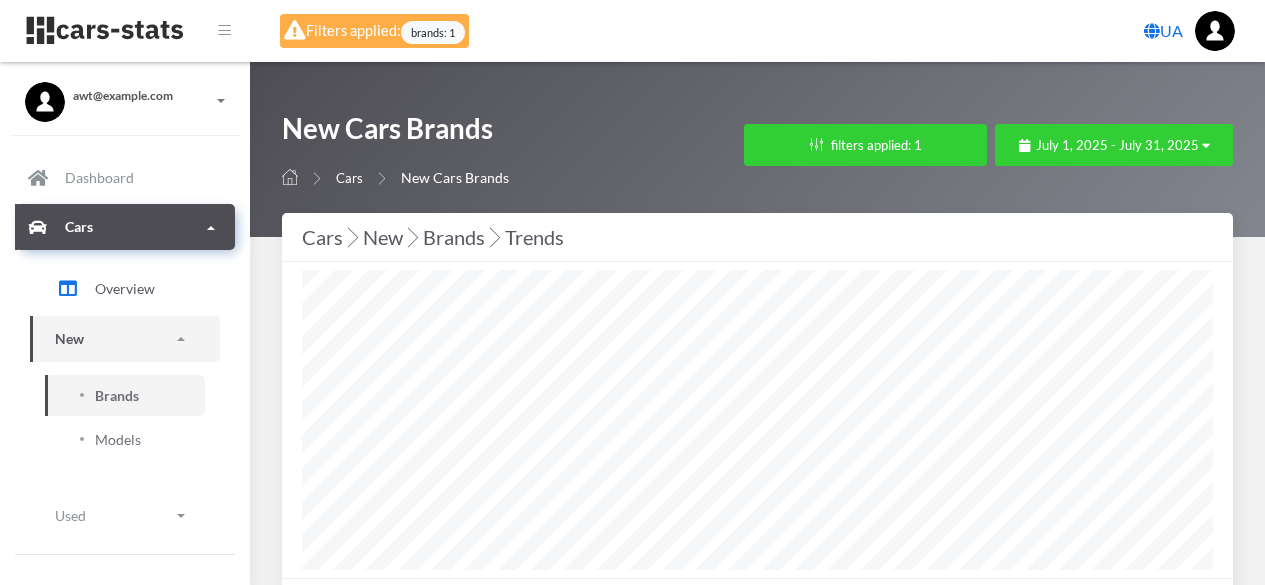 select on "ROLLS-ROYCE" 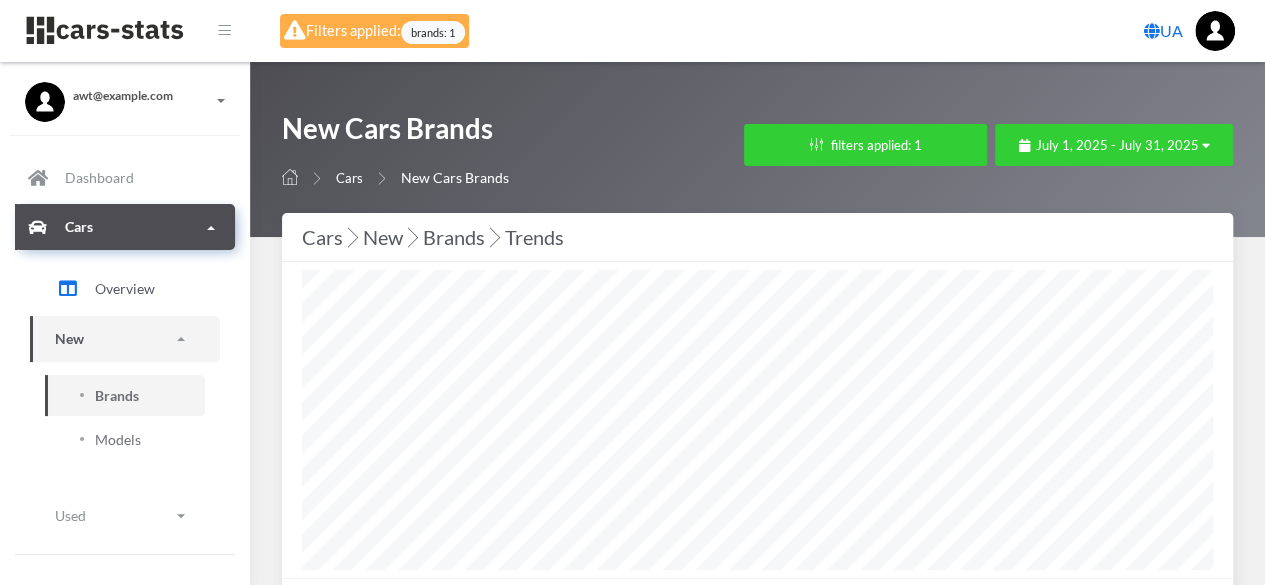 scroll, scrollTop: 999700, scrollLeft: 999089, axis: both 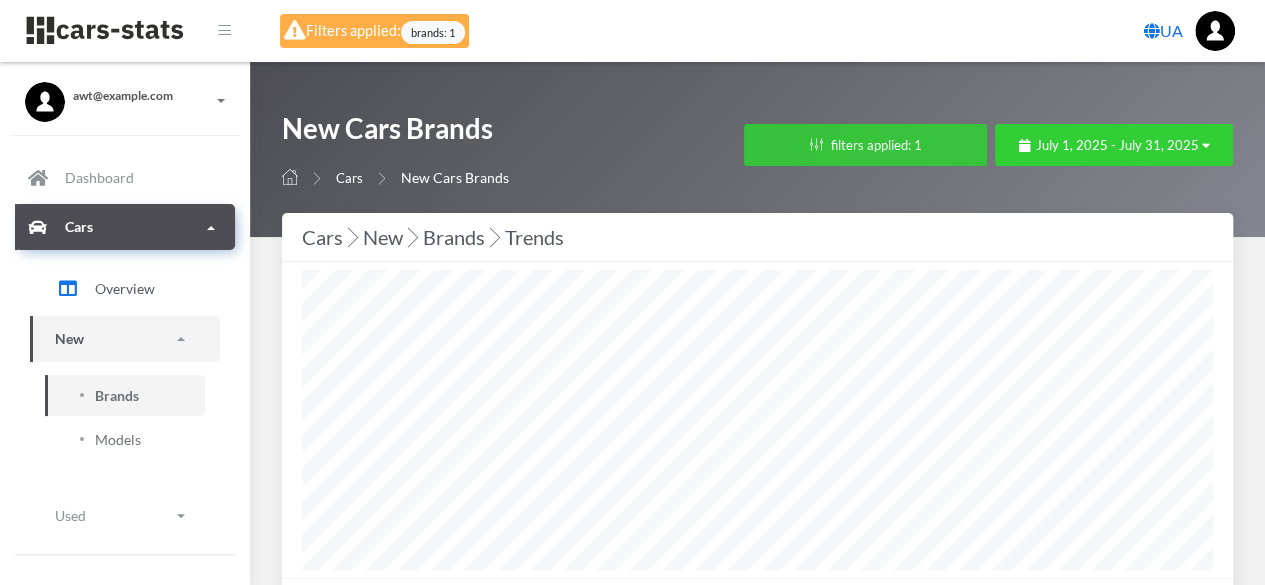 click on "filters applied: 1" at bounding box center (865, 145) 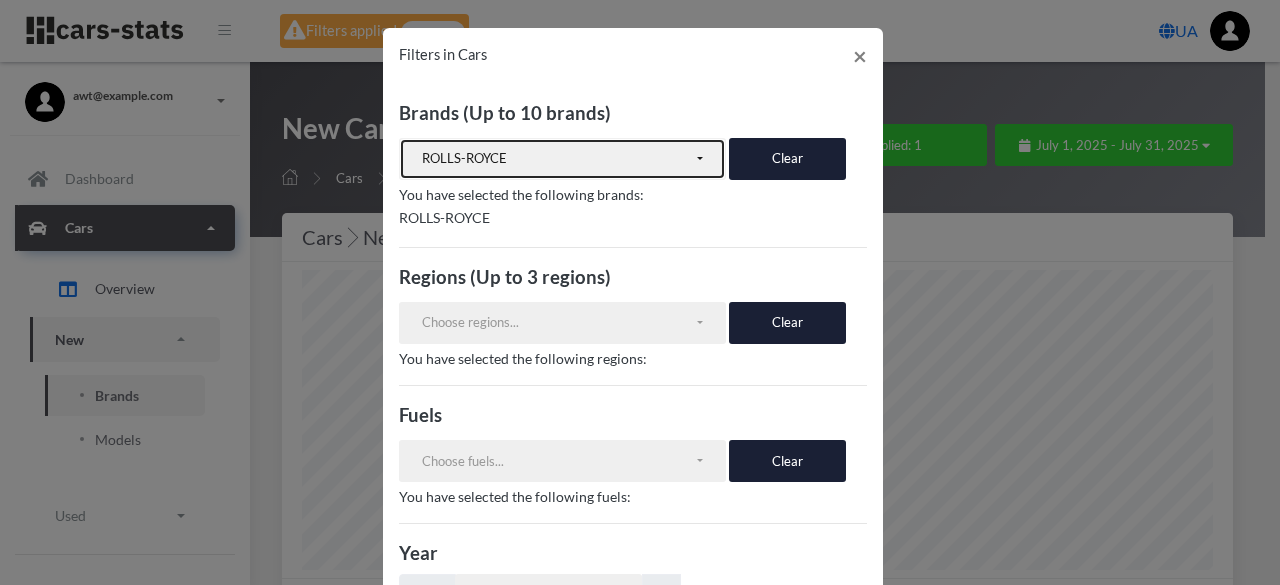 click on "ROLLS-ROYCE" at bounding box center [563, 159] 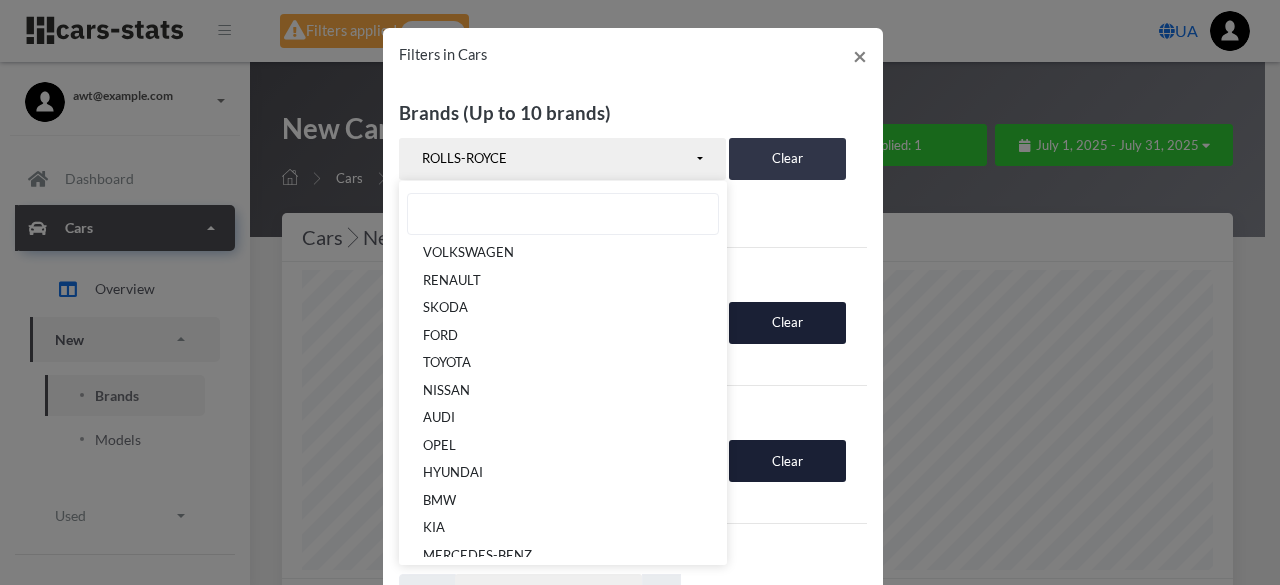 click on "Clear" at bounding box center (787, 159) 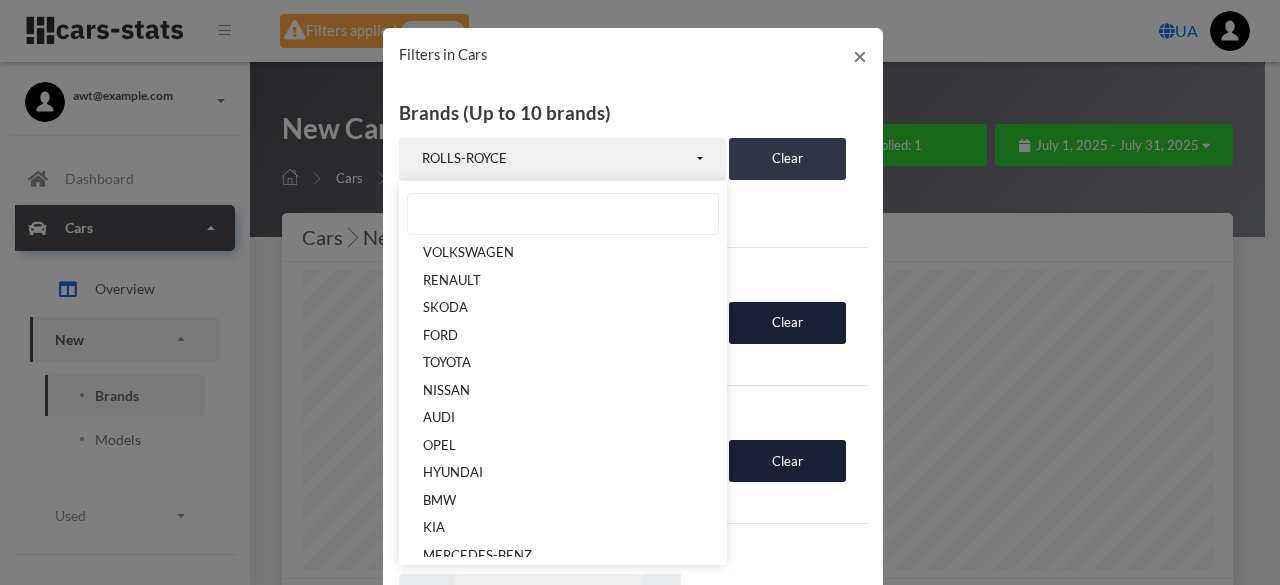 scroll, scrollTop: 1328, scrollLeft: 0, axis: vertical 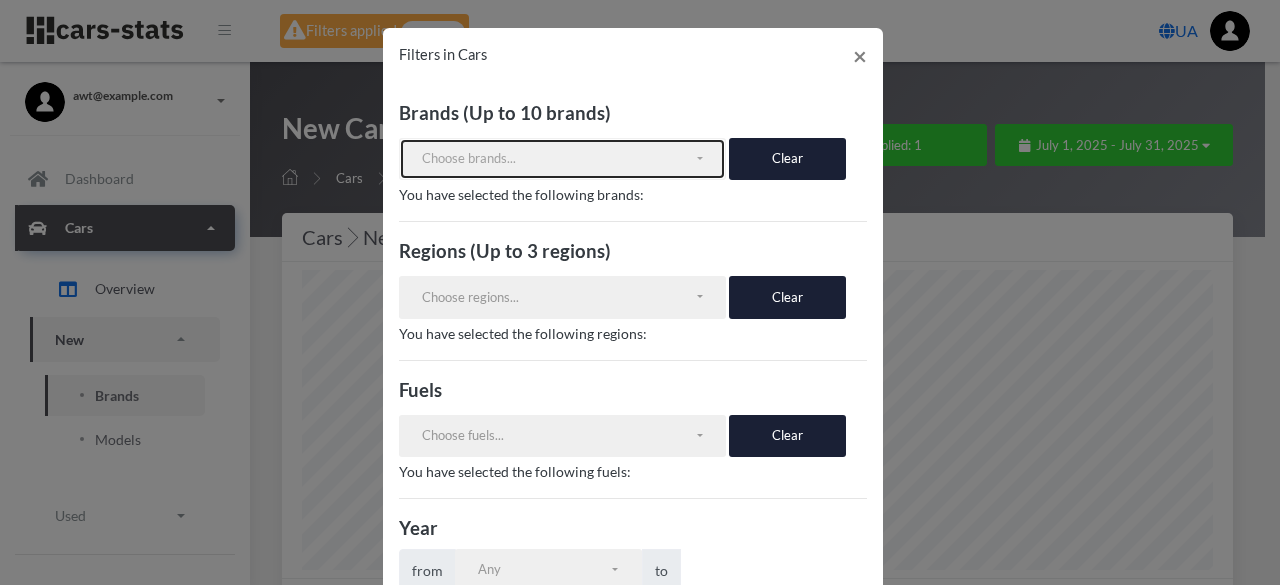 click on "Choose brands..." at bounding box center (558, 159) 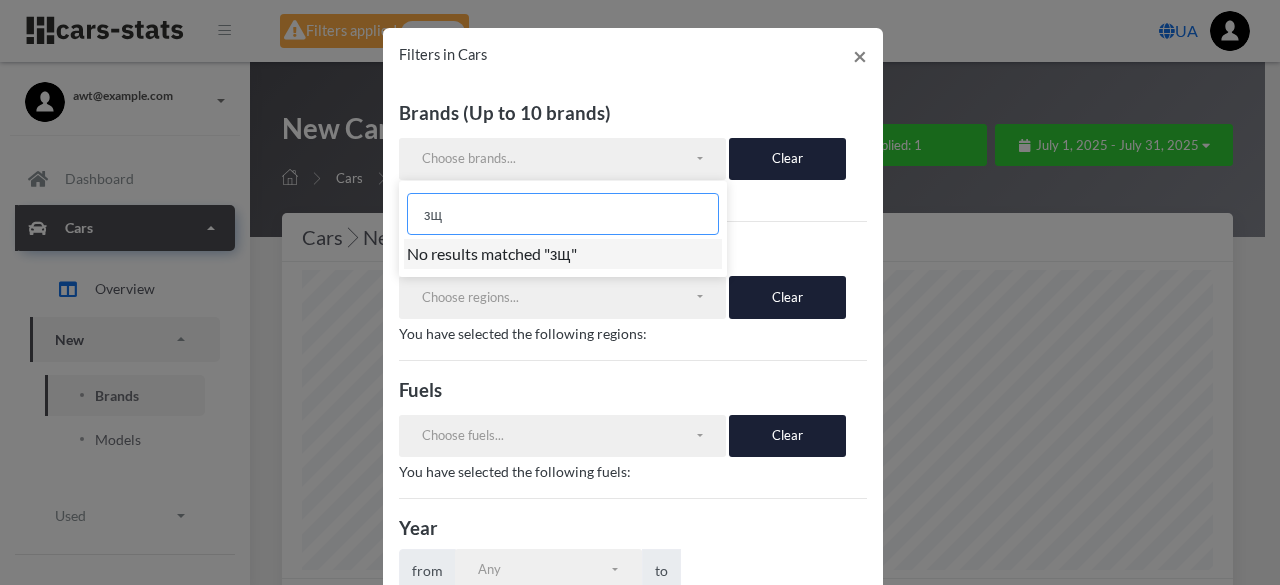 type on "з" 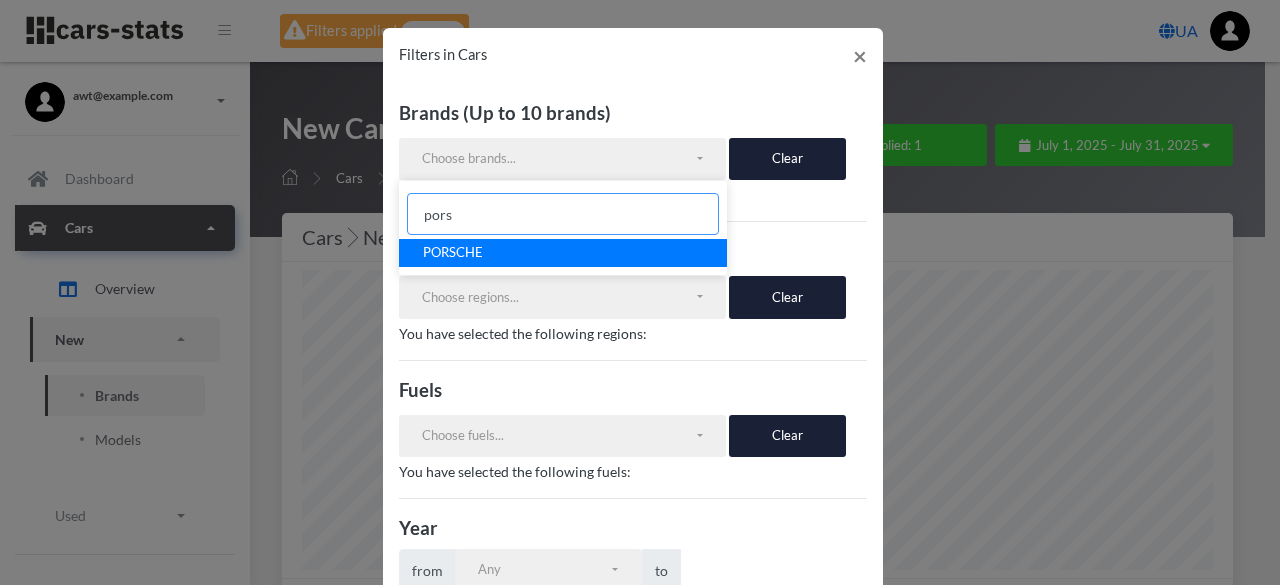 type on "pors" 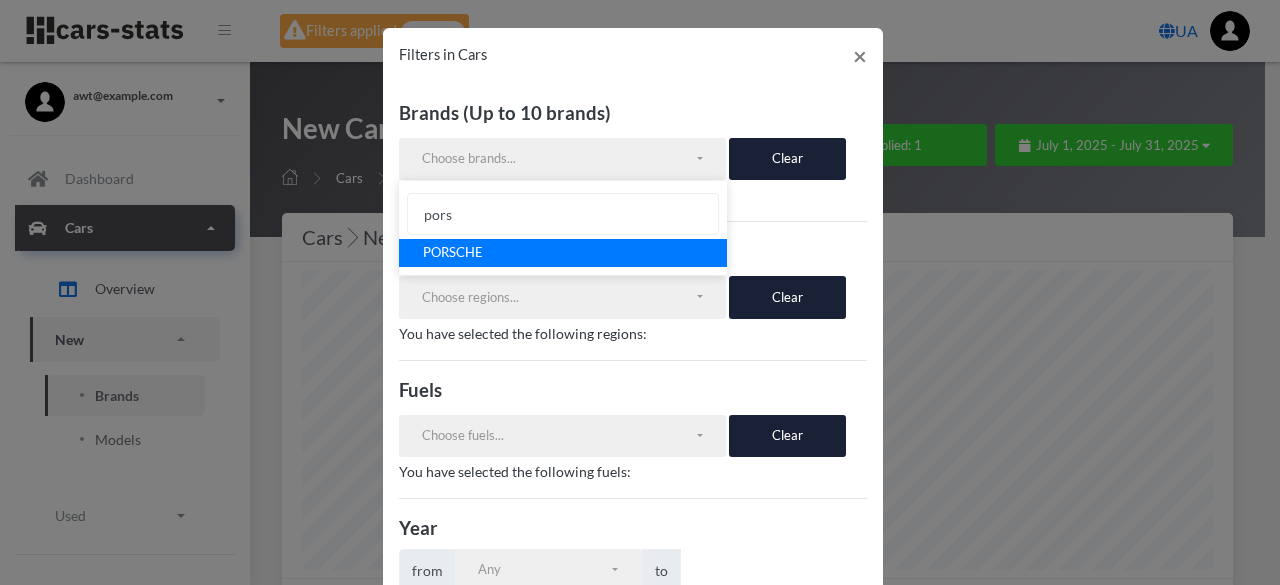 click on "PORSCHE" at bounding box center (563, 253) 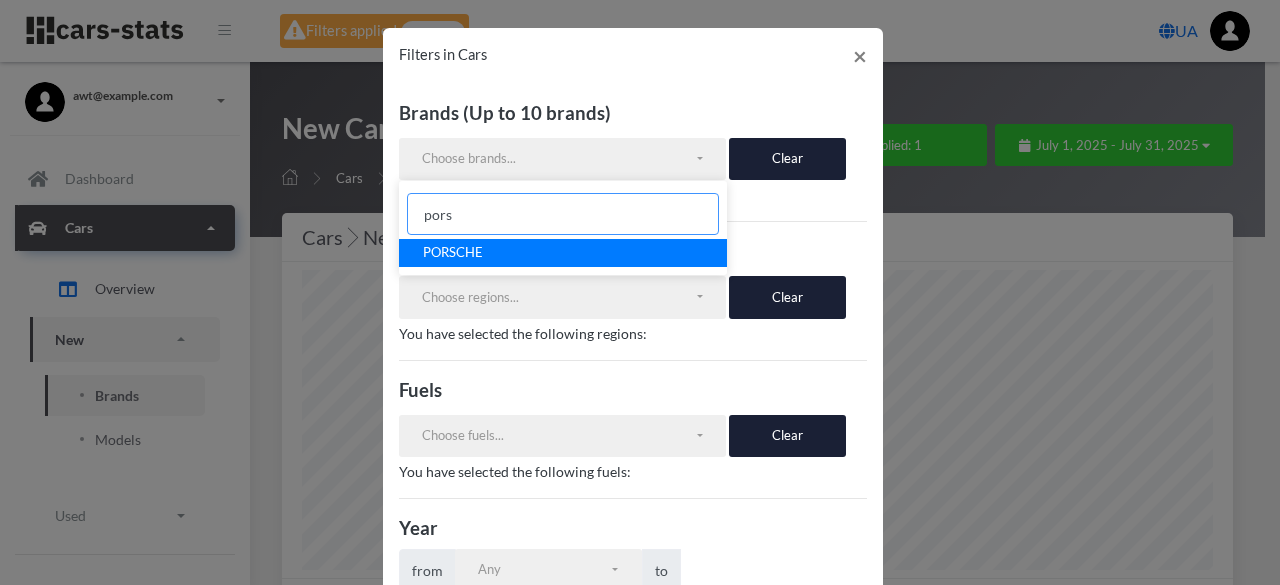 select on "PORSCHE" 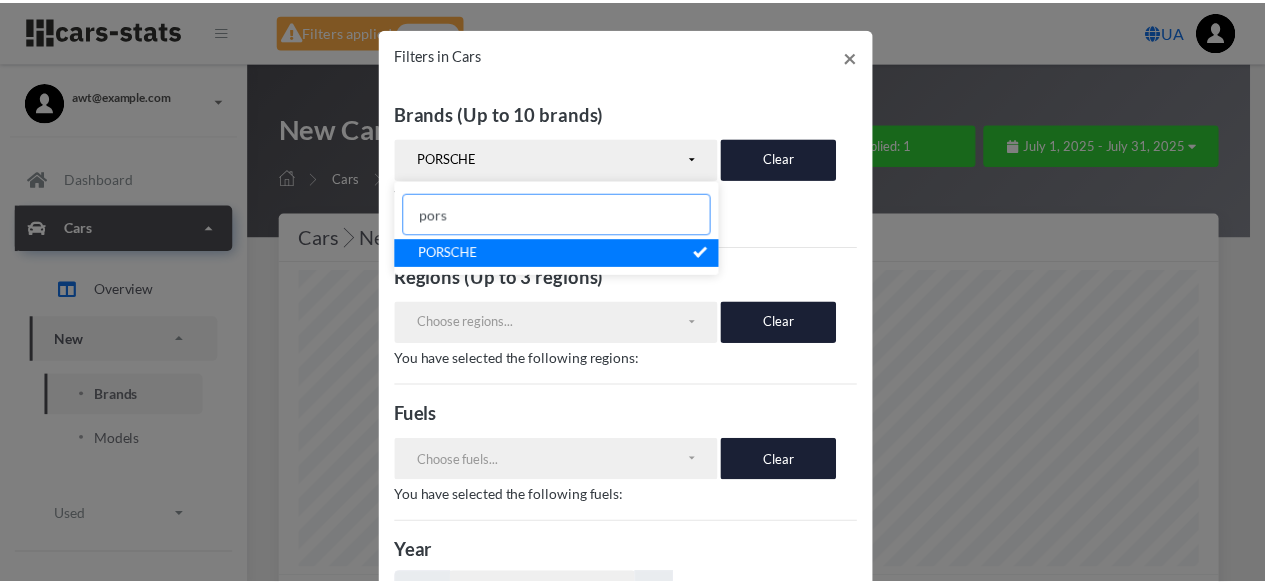 scroll, scrollTop: 470, scrollLeft: 0, axis: vertical 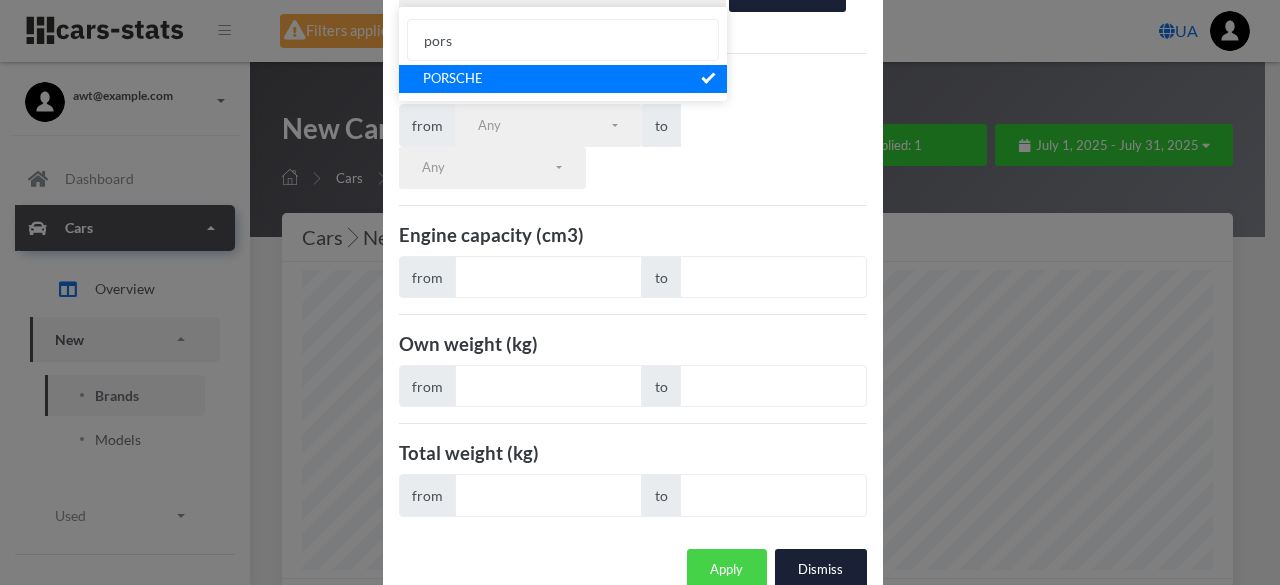 click on "Apply" at bounding box center (727, 570) 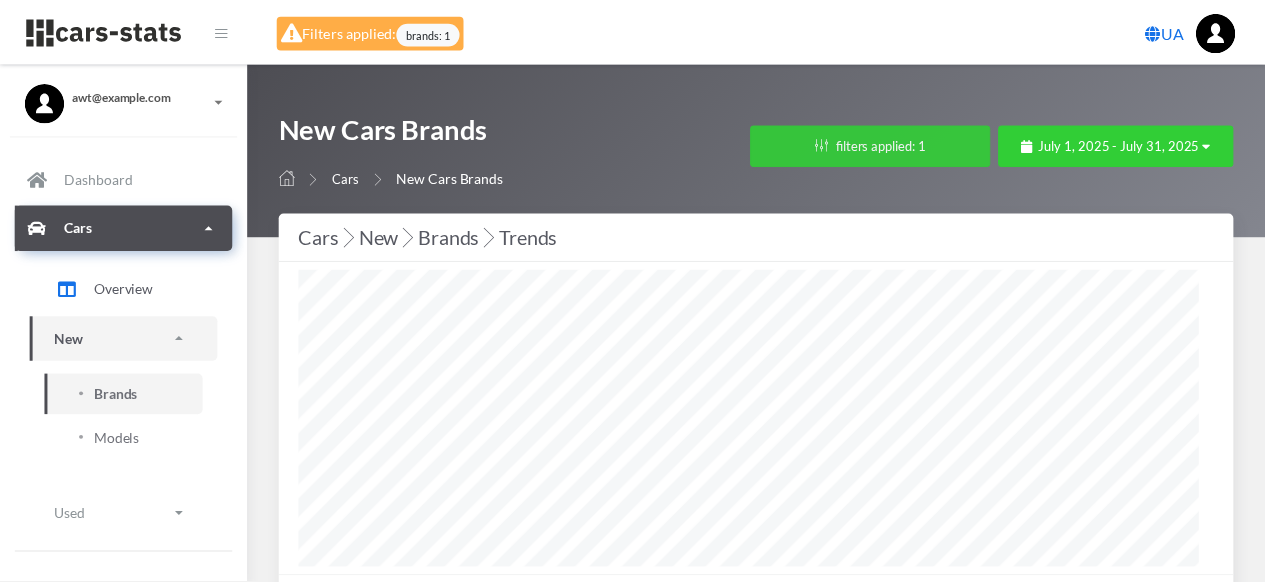 scroll, scrollTop: 999700, scrollLeft: 999089, axis: both 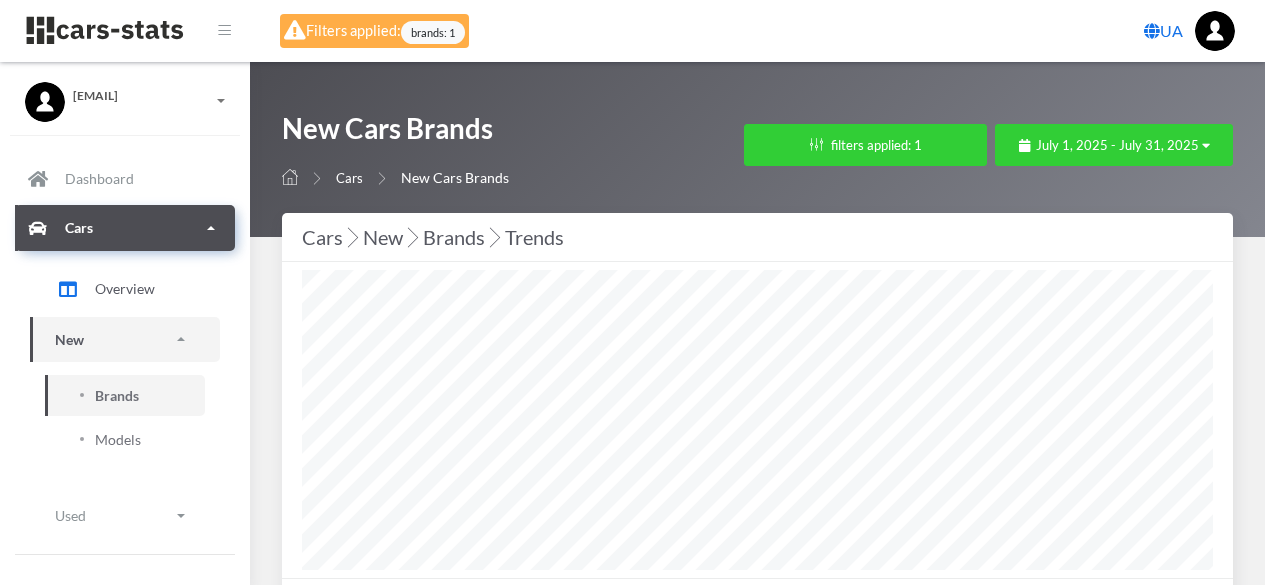 select on "PORSCHE" 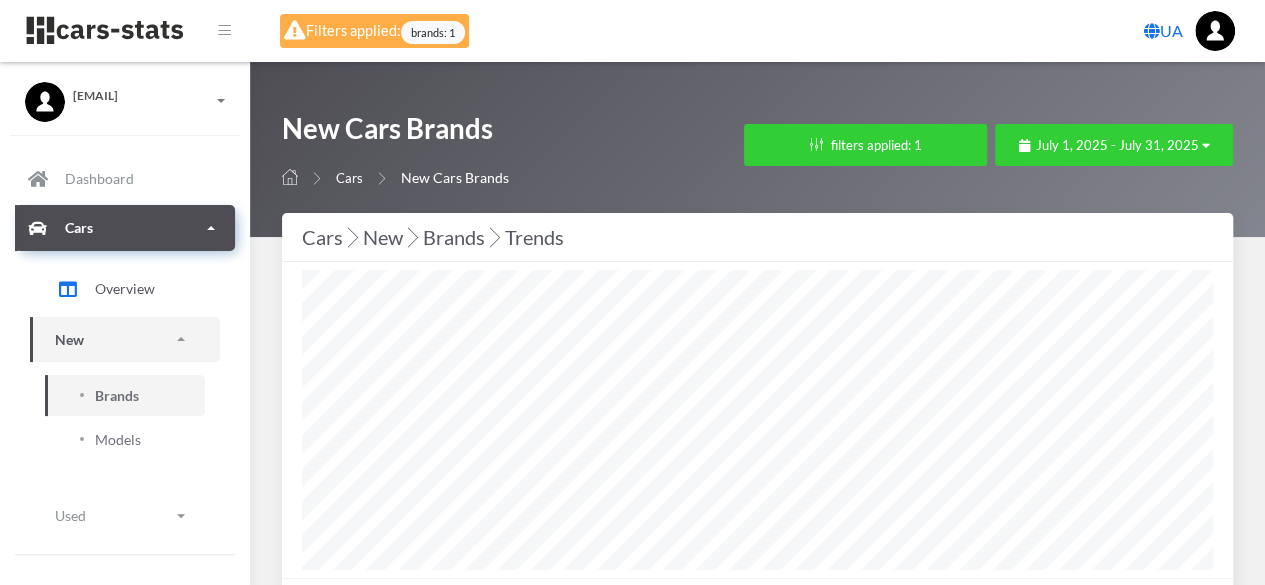 scroll, scrollTop: 999700, scrollLeft: 999089, axis: both 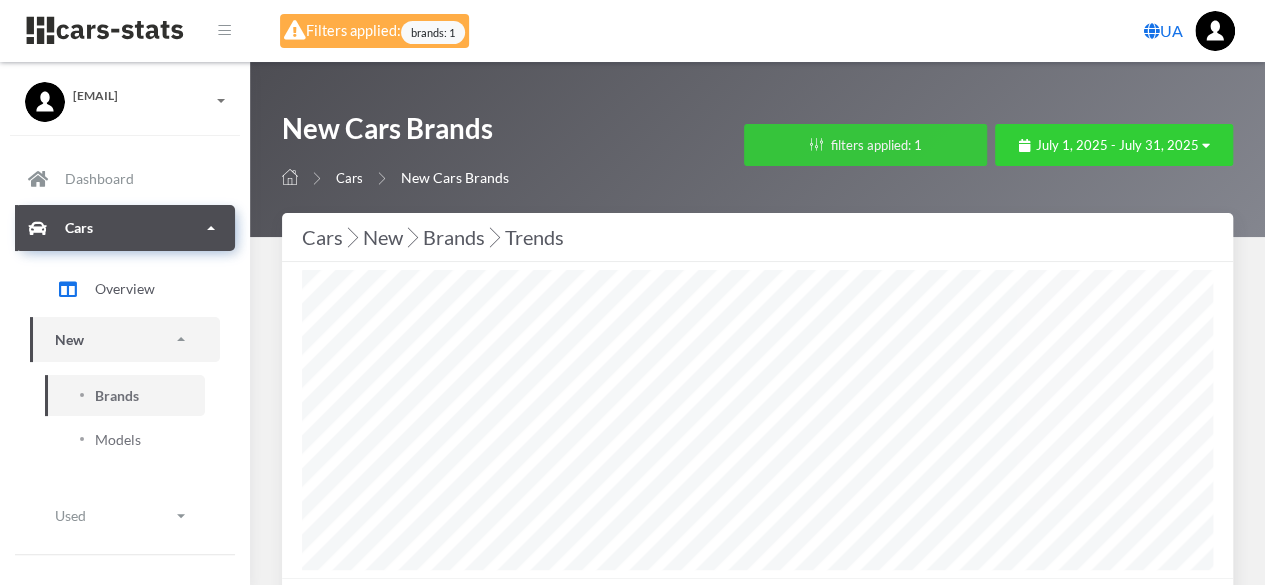 click on "filters applied: 1" at bounding box center [865, 145] 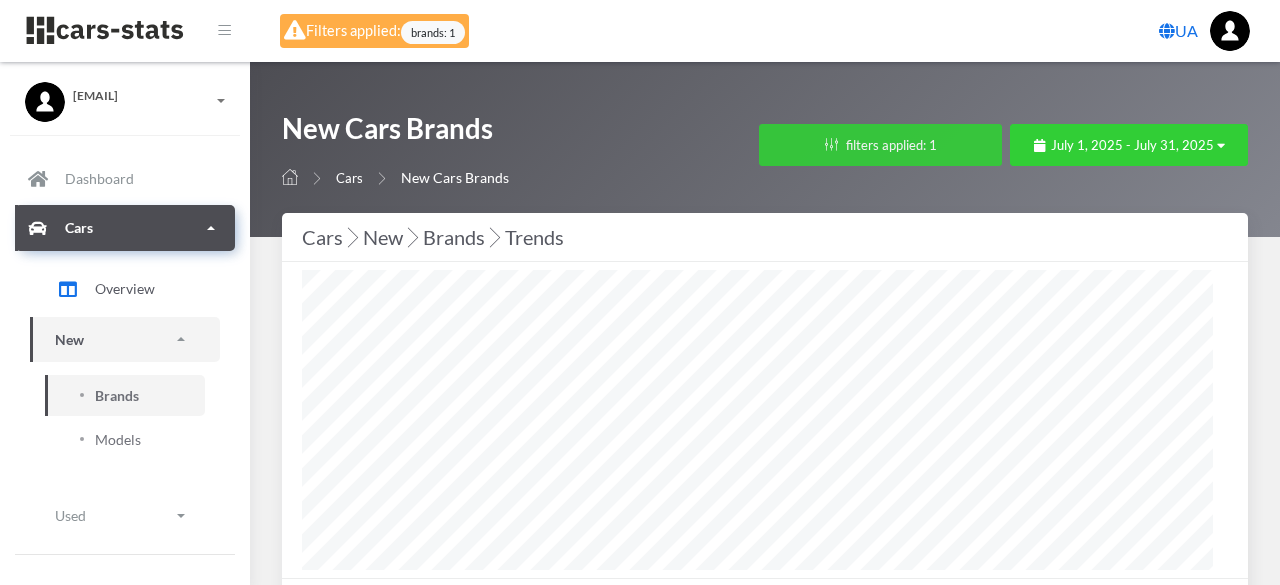 scroll, scrollTop: 300, scrollLeft: 910, axis: both 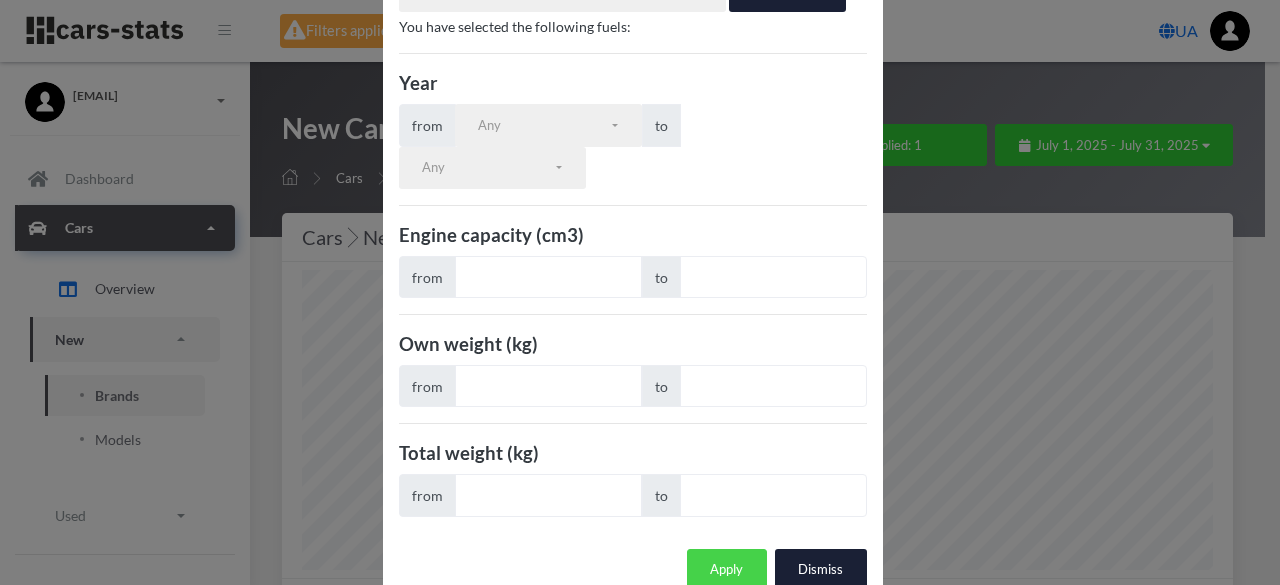 click on "Apply" at bounding box center [727, 570] 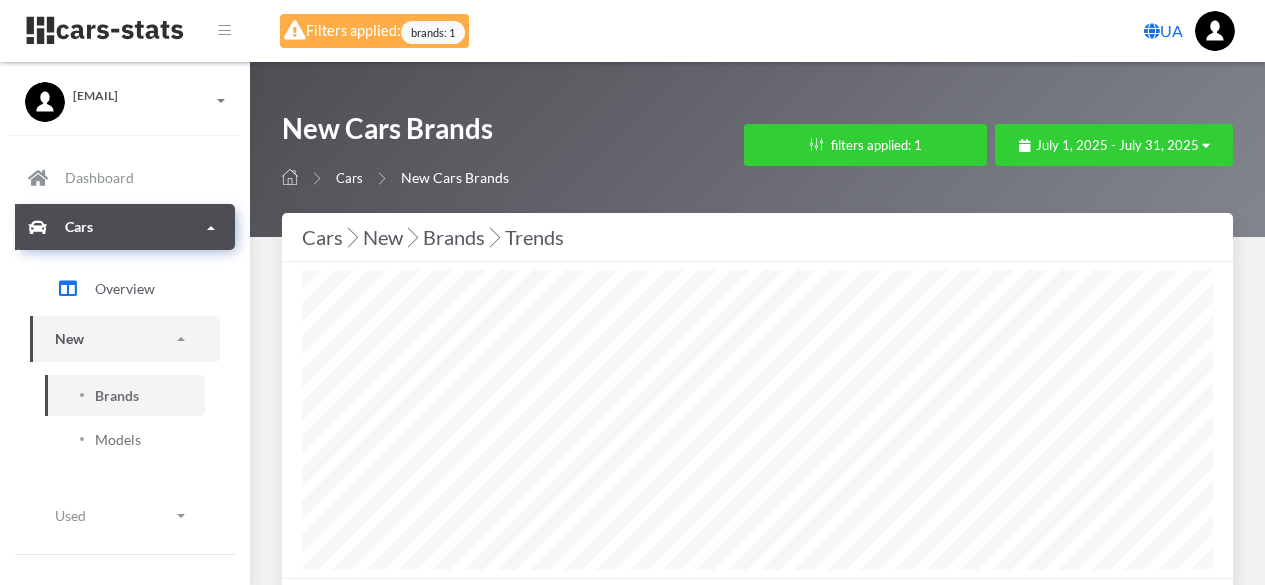 select on "25" 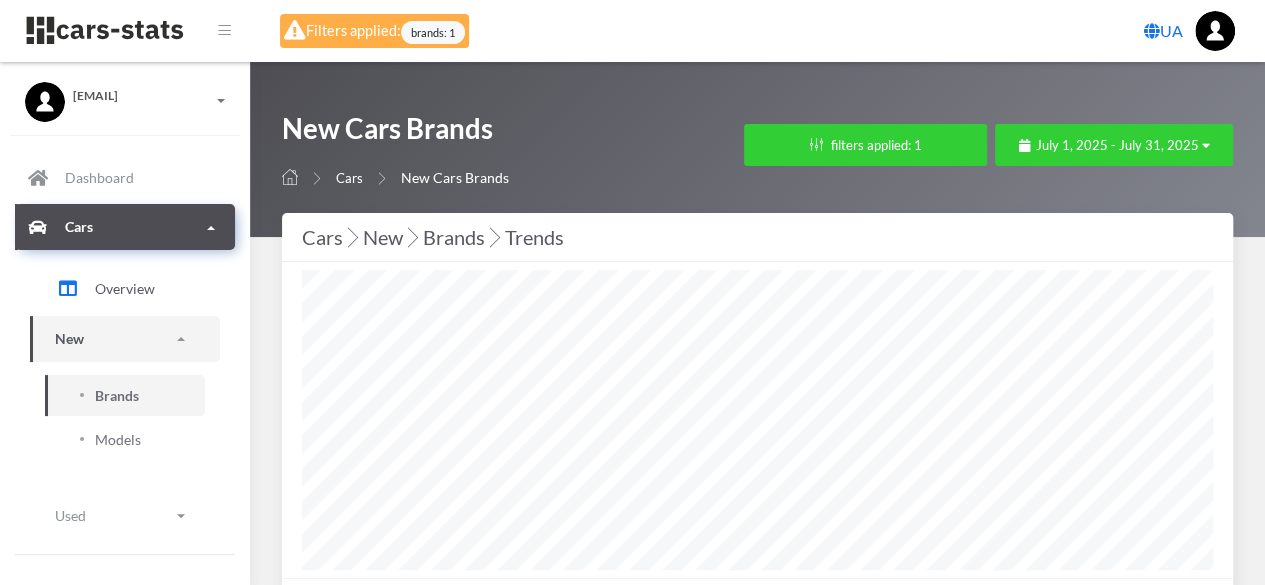 scroll, scrollTop: 999700, scrollLeft: 999089, axis: both 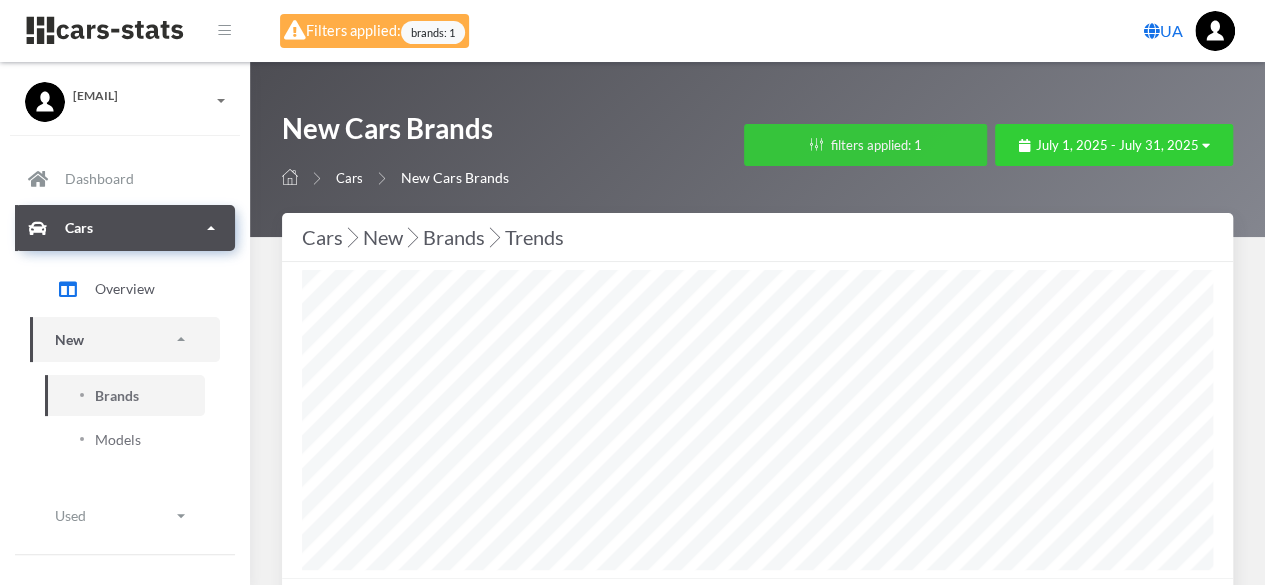 click on "filters applied: 1" at bounding box center (865, 145) 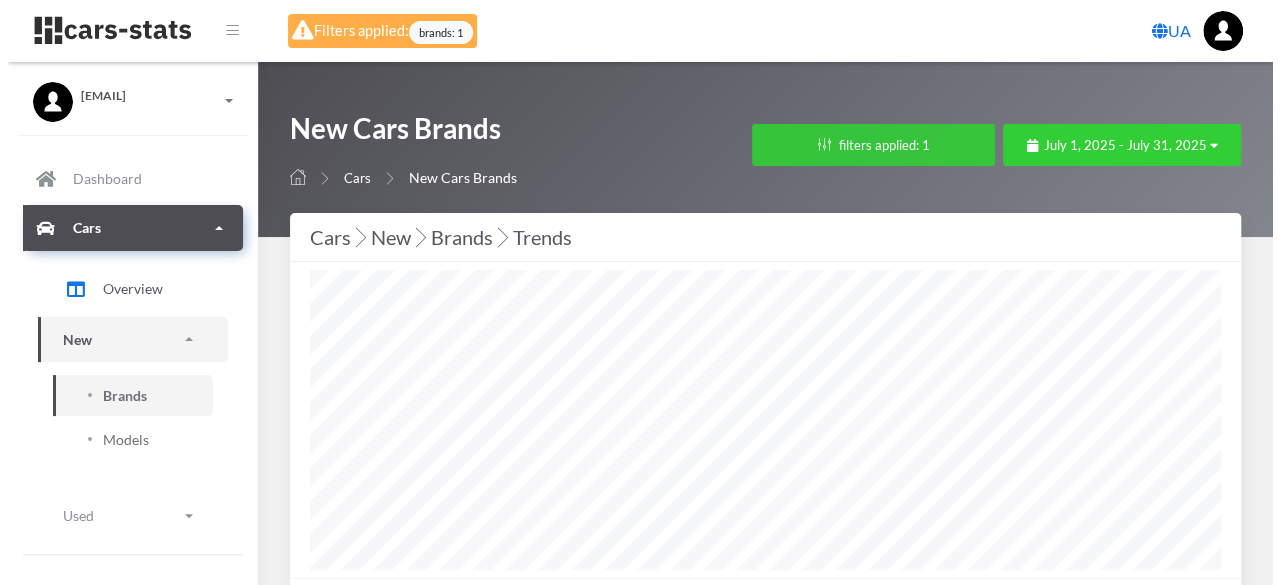 scroll, scrollTop: 300, scrollLeft: 910, axis: both 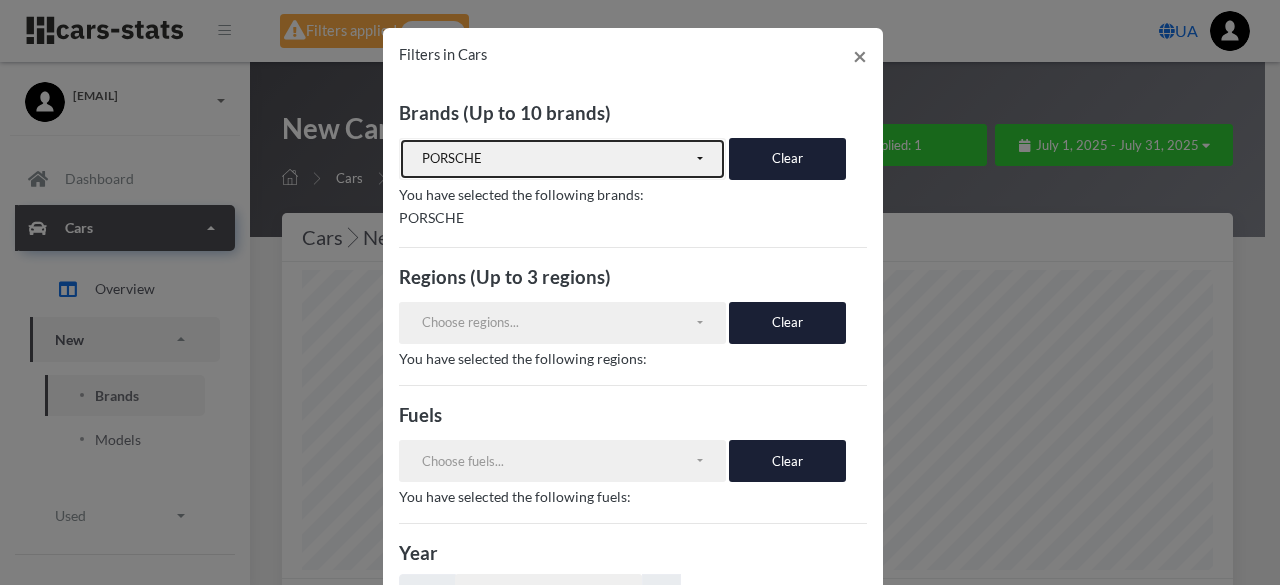click on "PORSCHE" at bounding box center [563, 159] 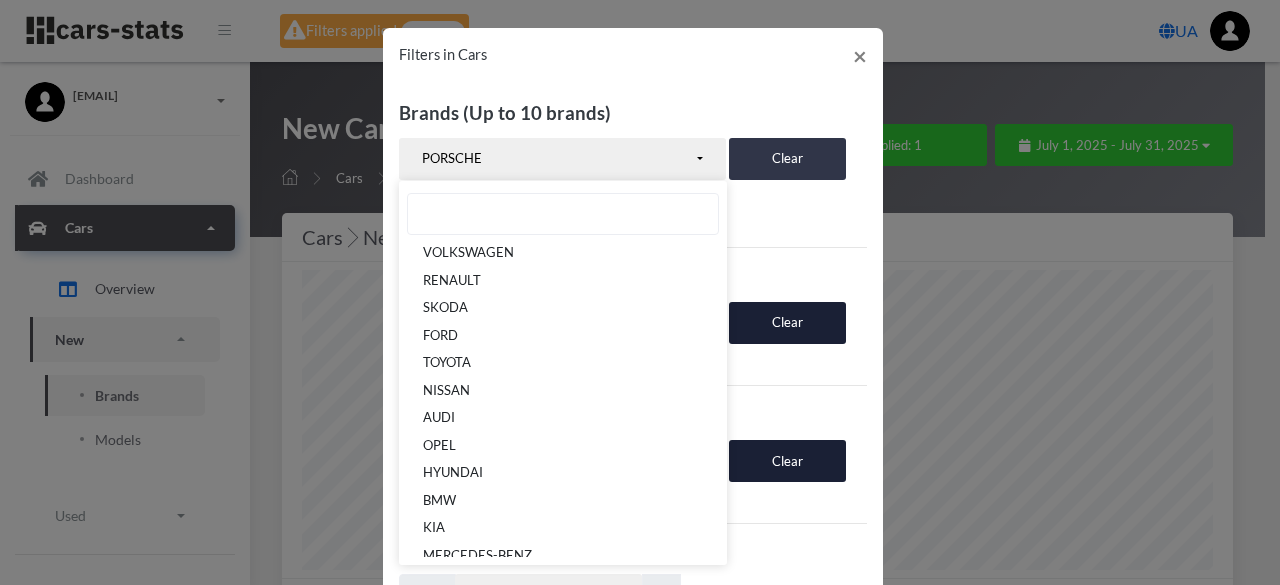click on "Clear" at bounding box center [787, 159] 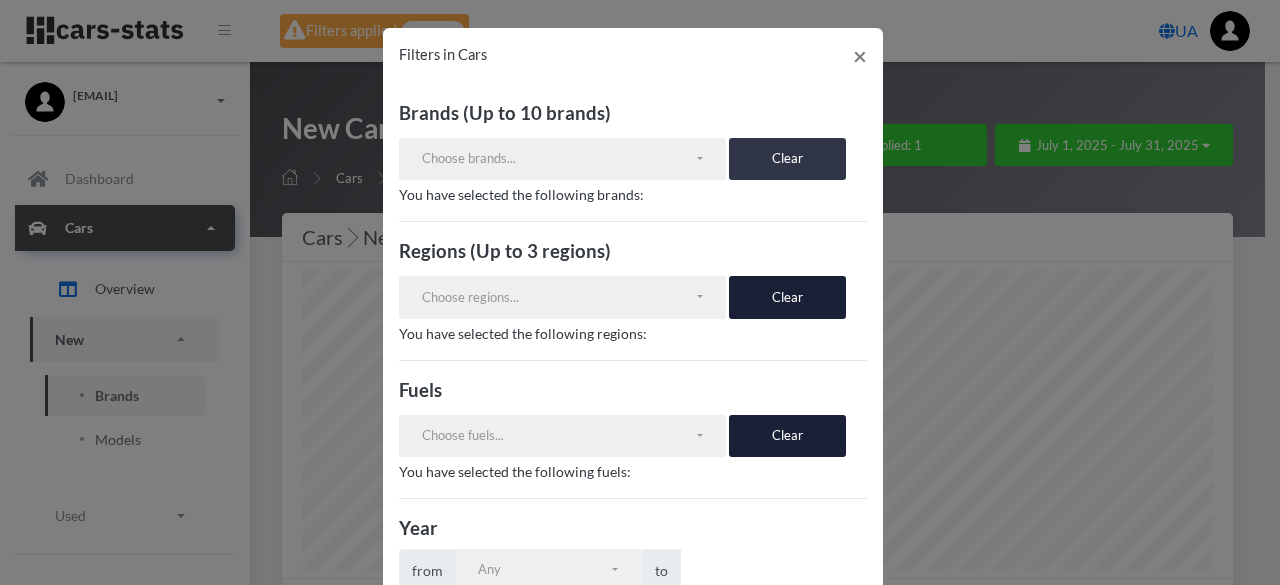scroll, scrollTop: 476, scrollLeft: 0, axis: vertical 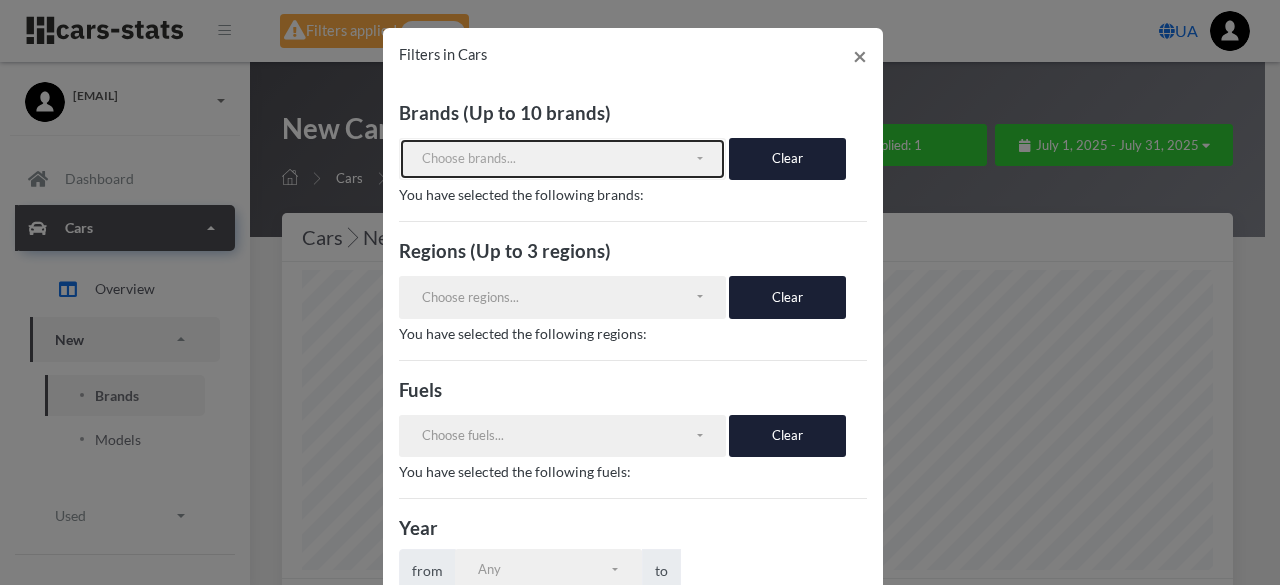 drag, startPoint x: 694, startPoint y: 159, endPoint x: 682, endPoint y: 171, distance: 16.970562 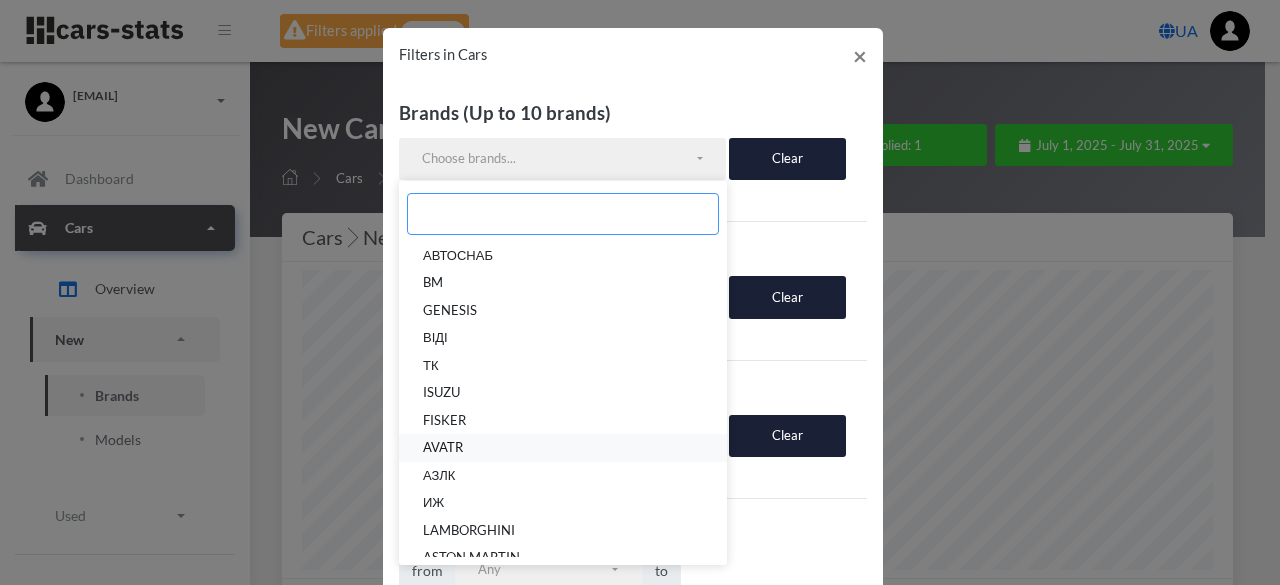 scroll, scrollTop: 2900, scrollLeft: 0, axis: vertical 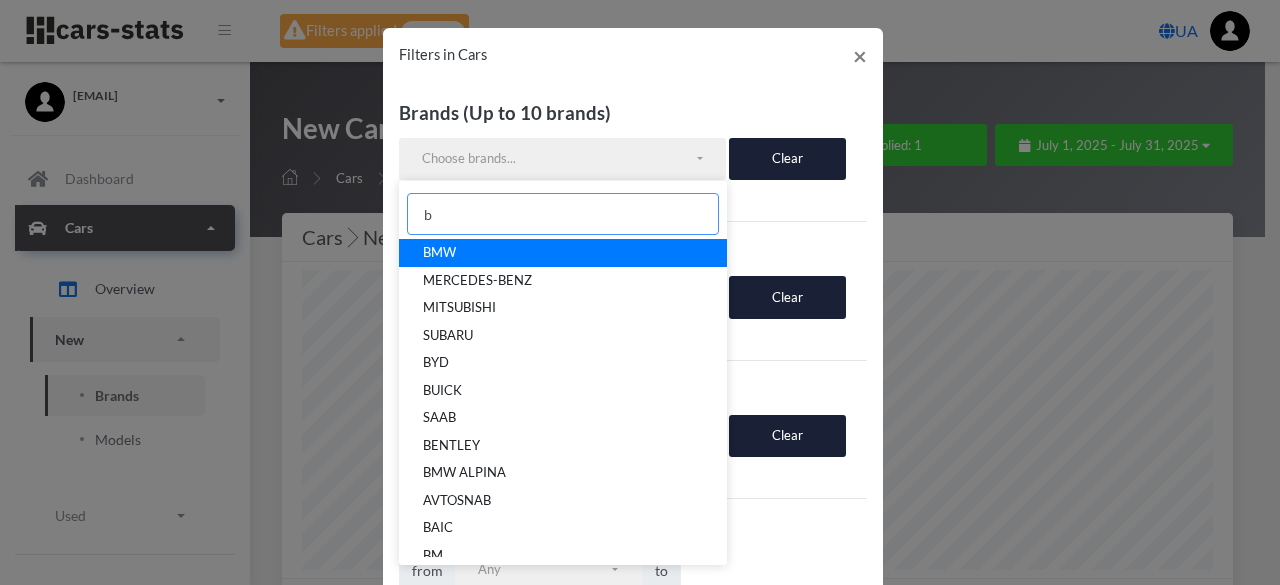 type on "b" 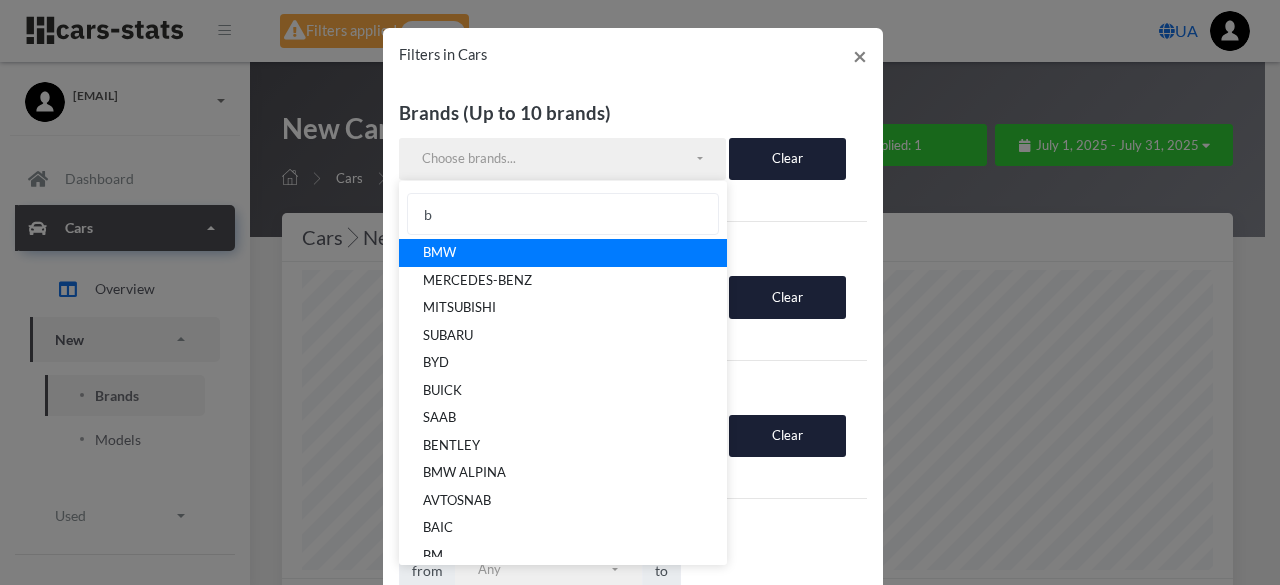 click on "BMW" at bounding box center [563, 253] 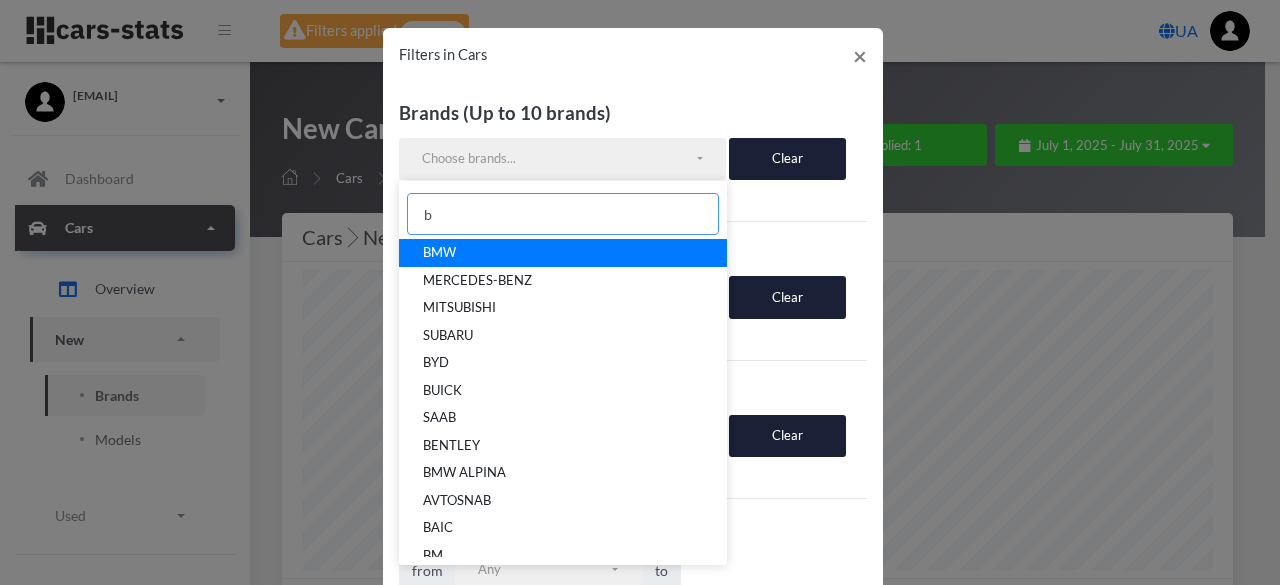 select on "BMW" 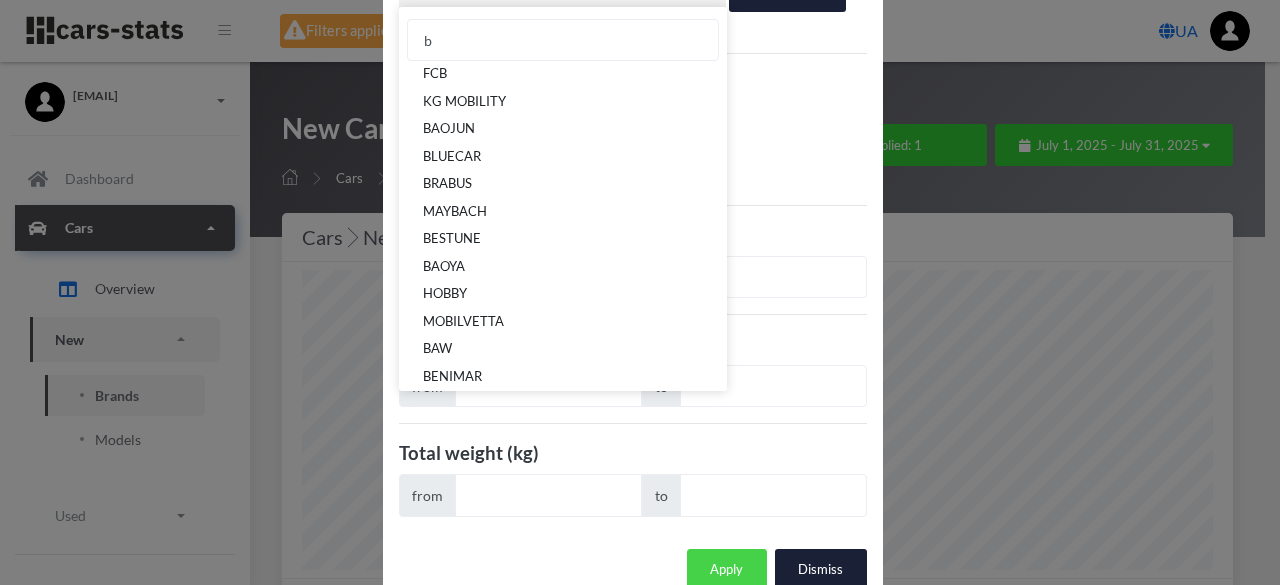 click on "Apply" at bounding box center (727, 570) 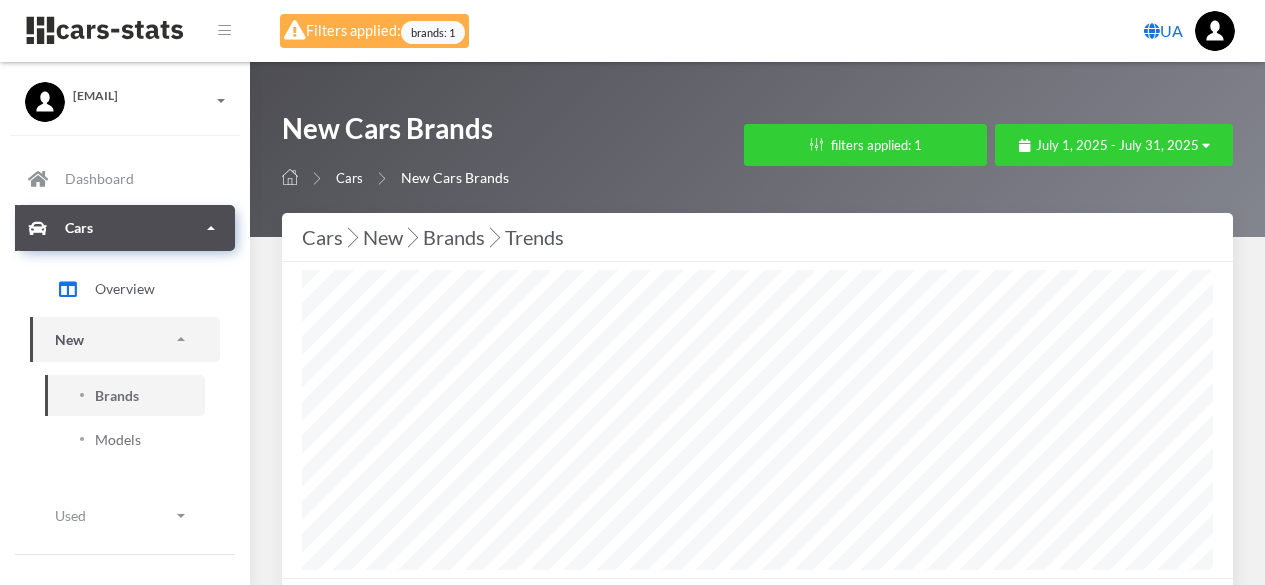 select on "25" 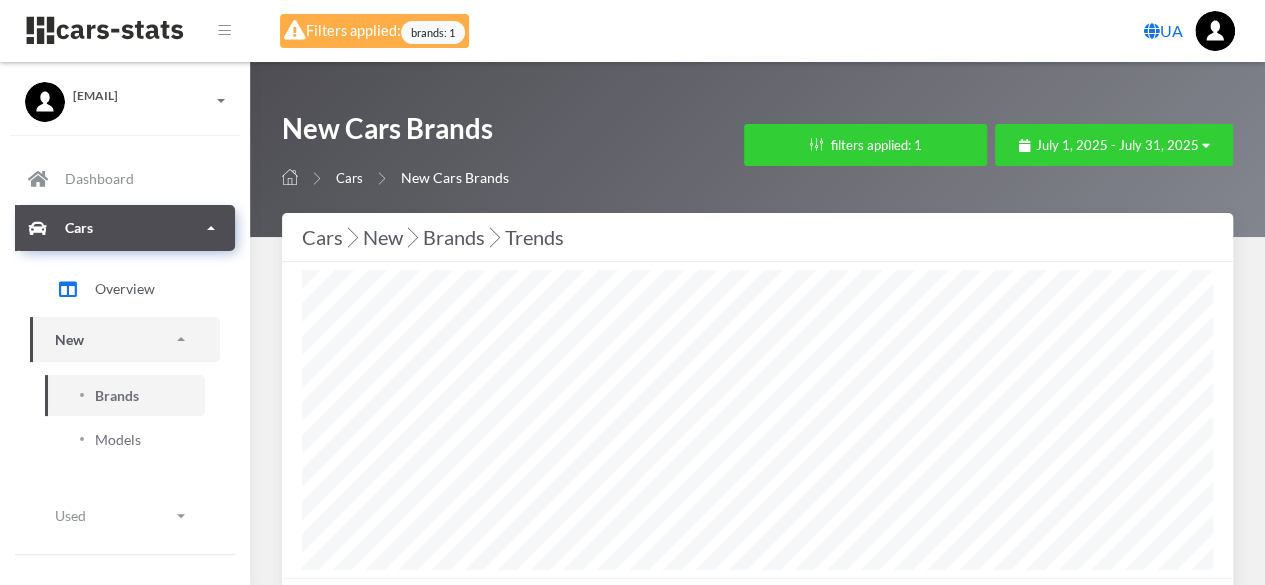 scroll, scrollTop: 999700, scrollLeft: 999089, axis: both 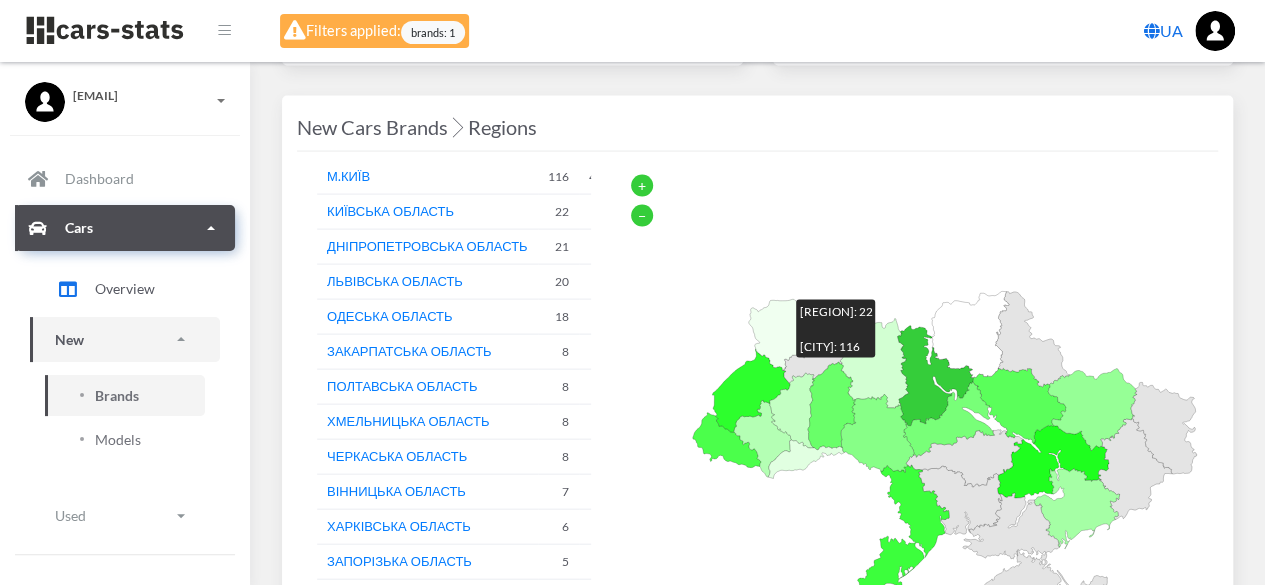 click 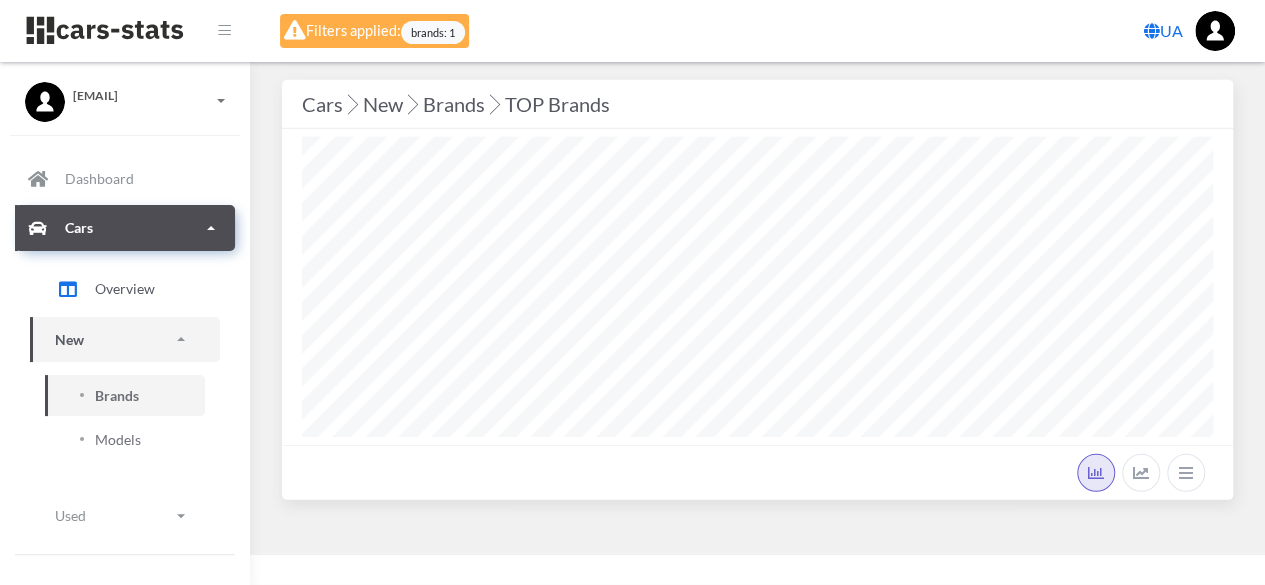 scroll, scrollTop: 2684, scrollLeft: 0, axis: vertical 